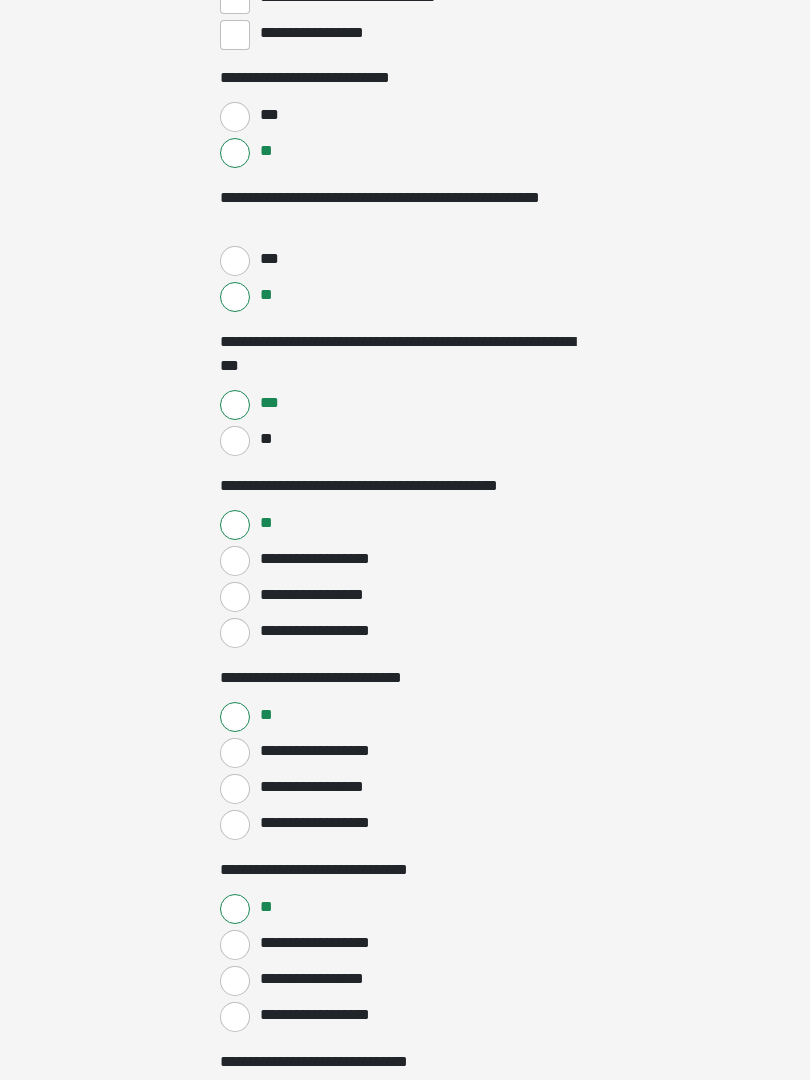 scroll, scrollTop: 5243, scrollLeft: 0, axis: vertical 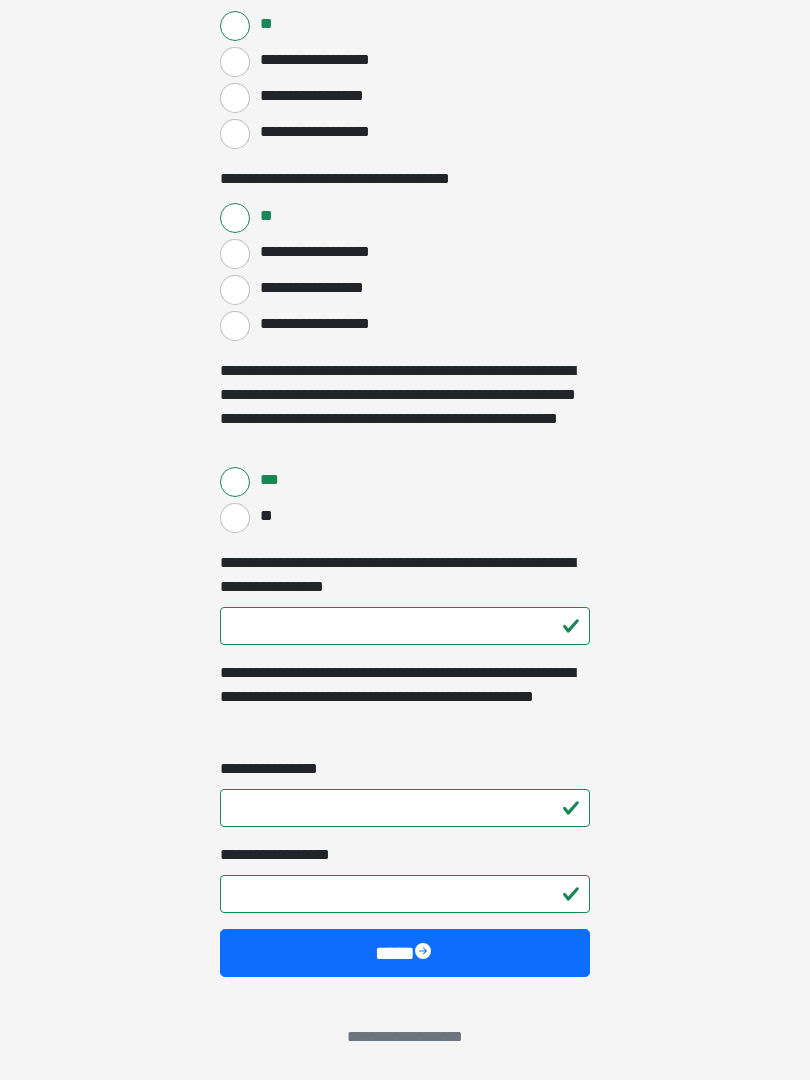 click on "****" at bounding box center (405, 953) 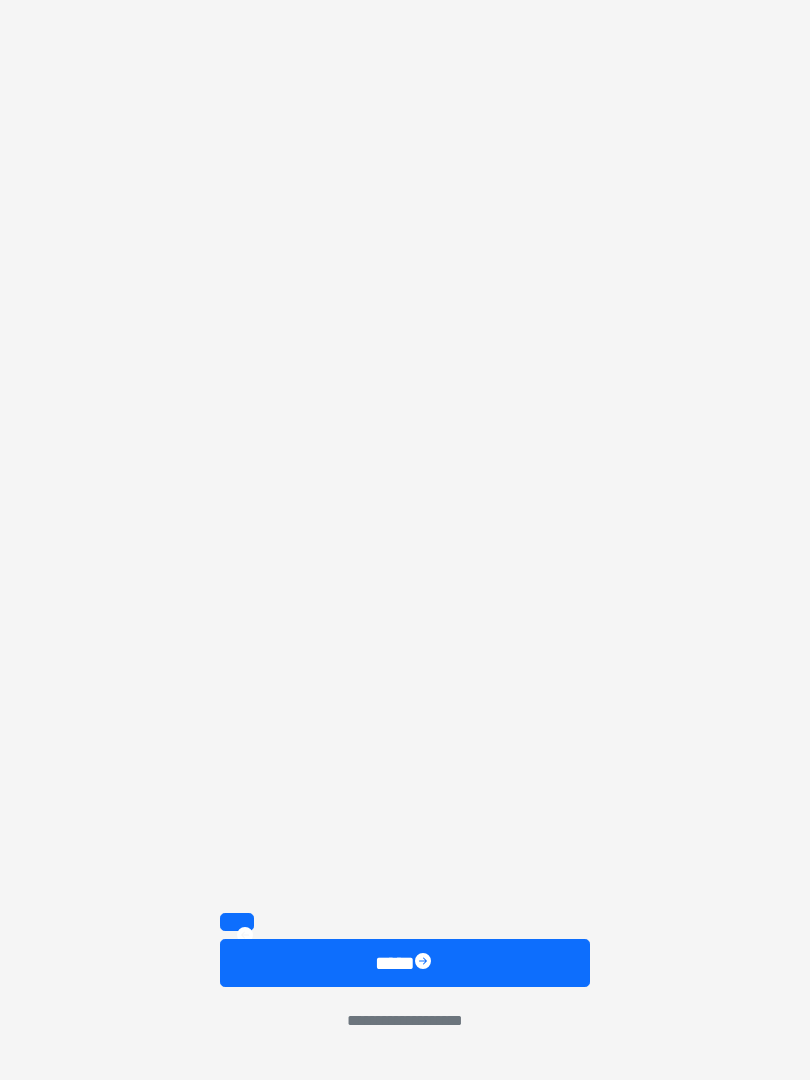 scroll, scrollTop: 1467, scrollLeft: 0, axis: vertical 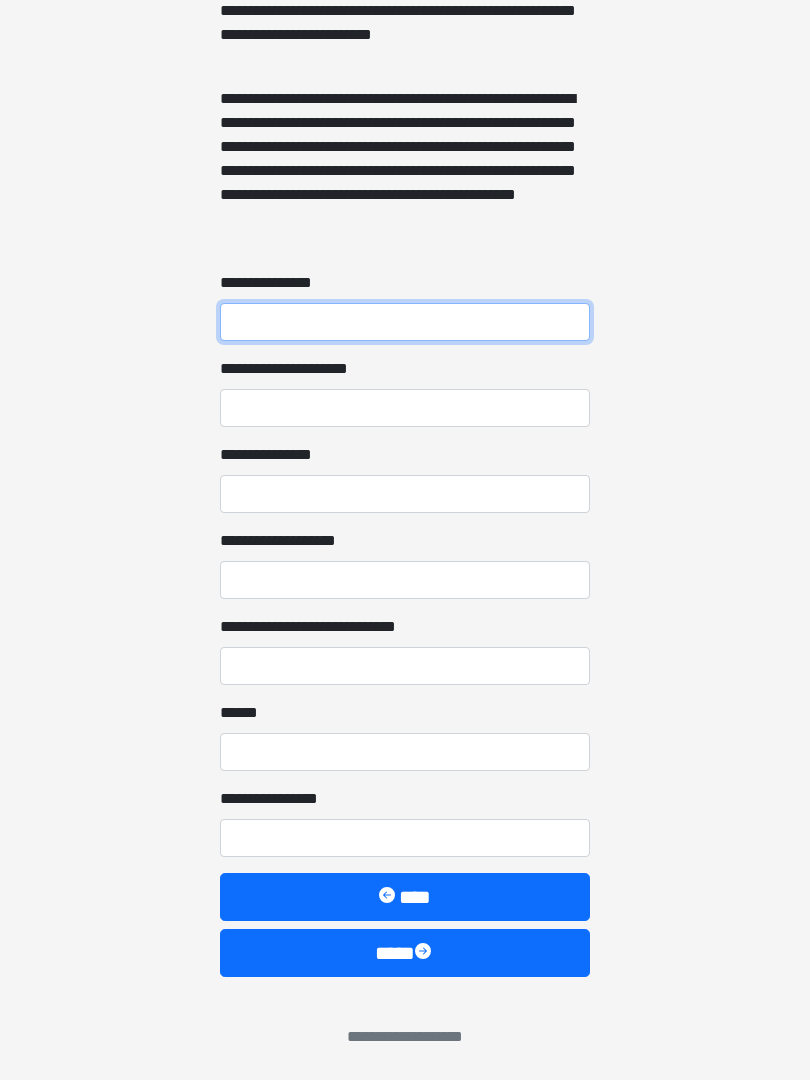 click on "**********" at bounding box center [405, 322] 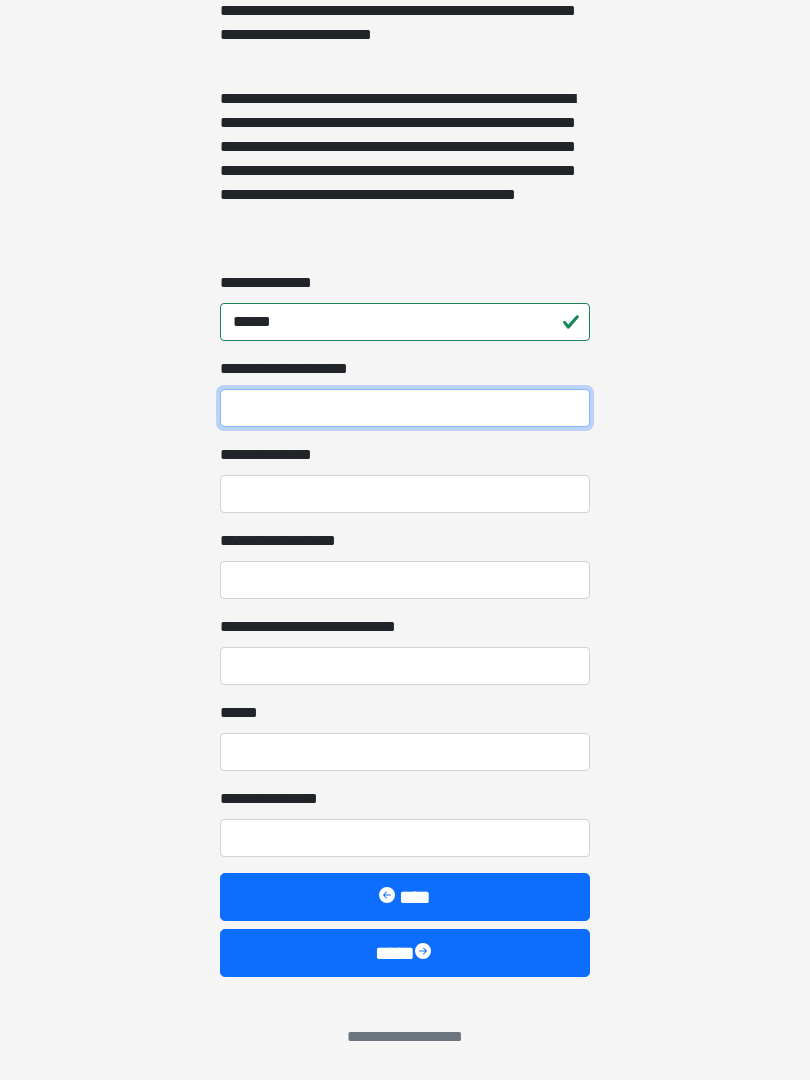 click on "**********" at bounding box center [405, 408] 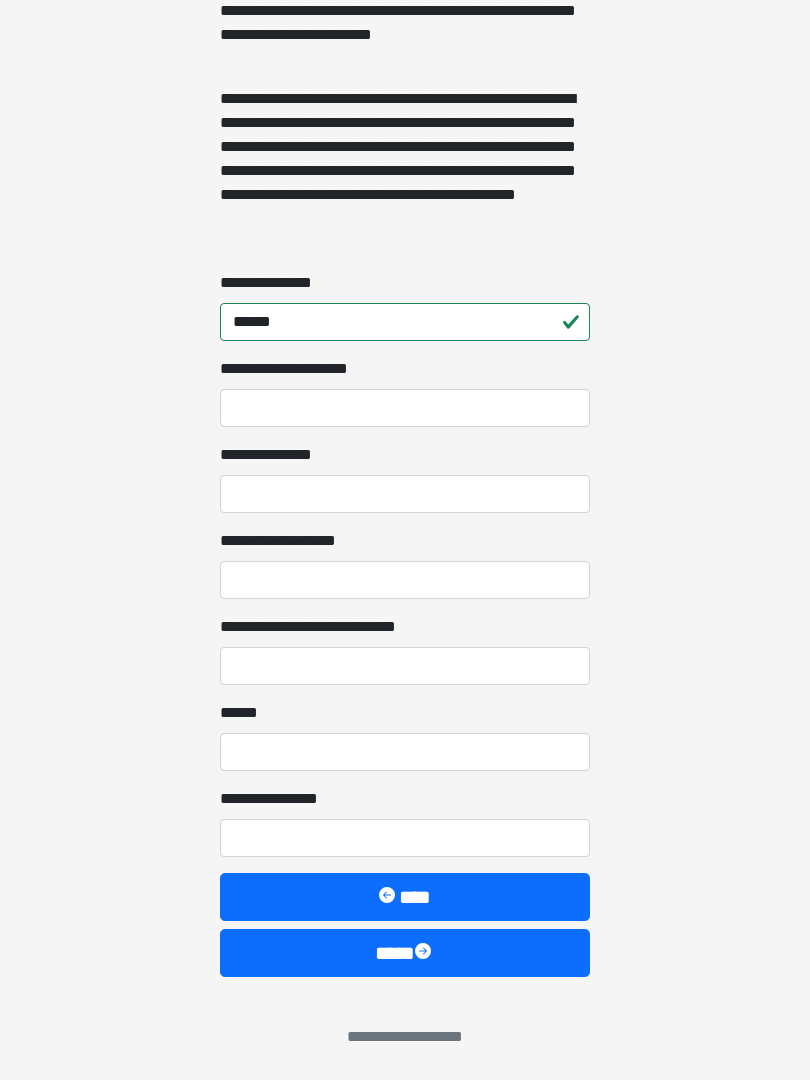 click on "**********" at bounding box center (405, 494) 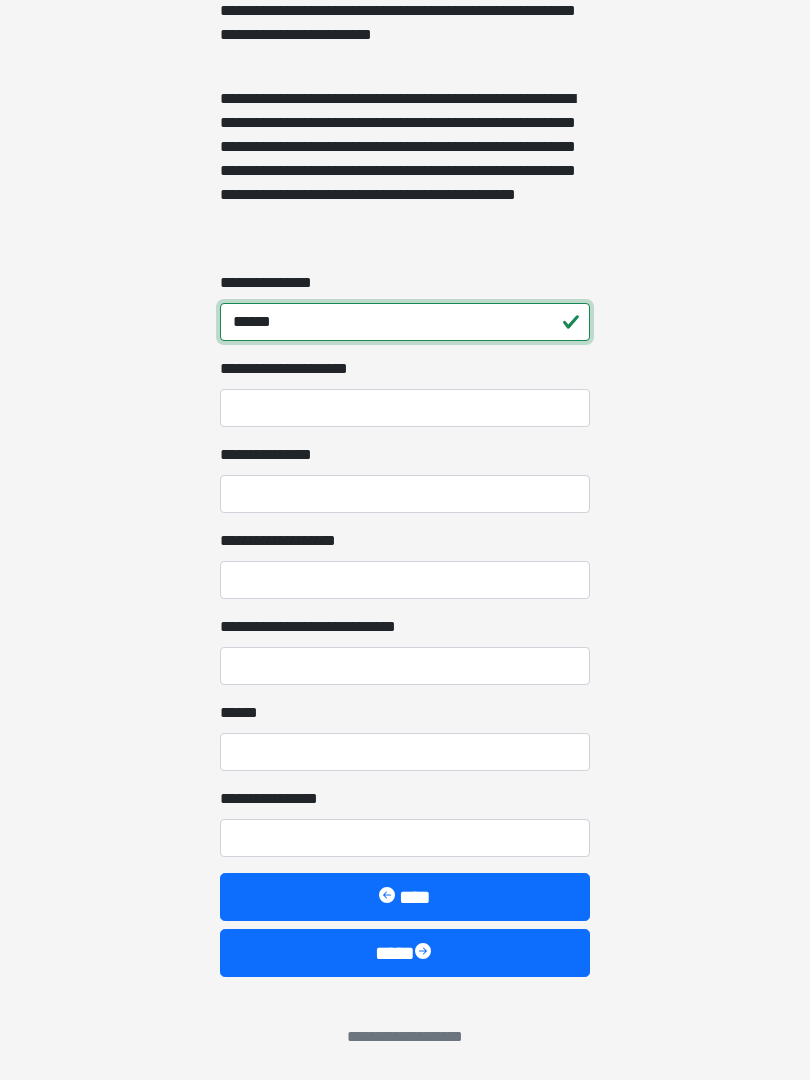 click on "******" at bounding box center (405, 322) 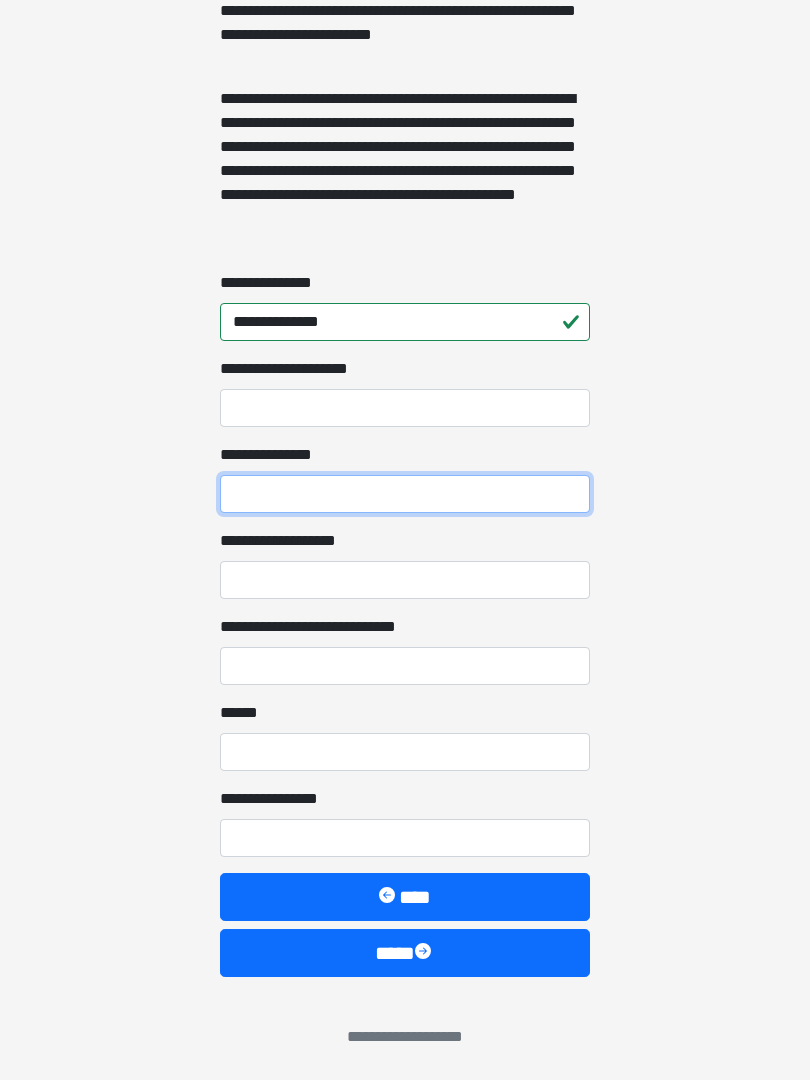 click on "**********" at bounding box center [405, 494] 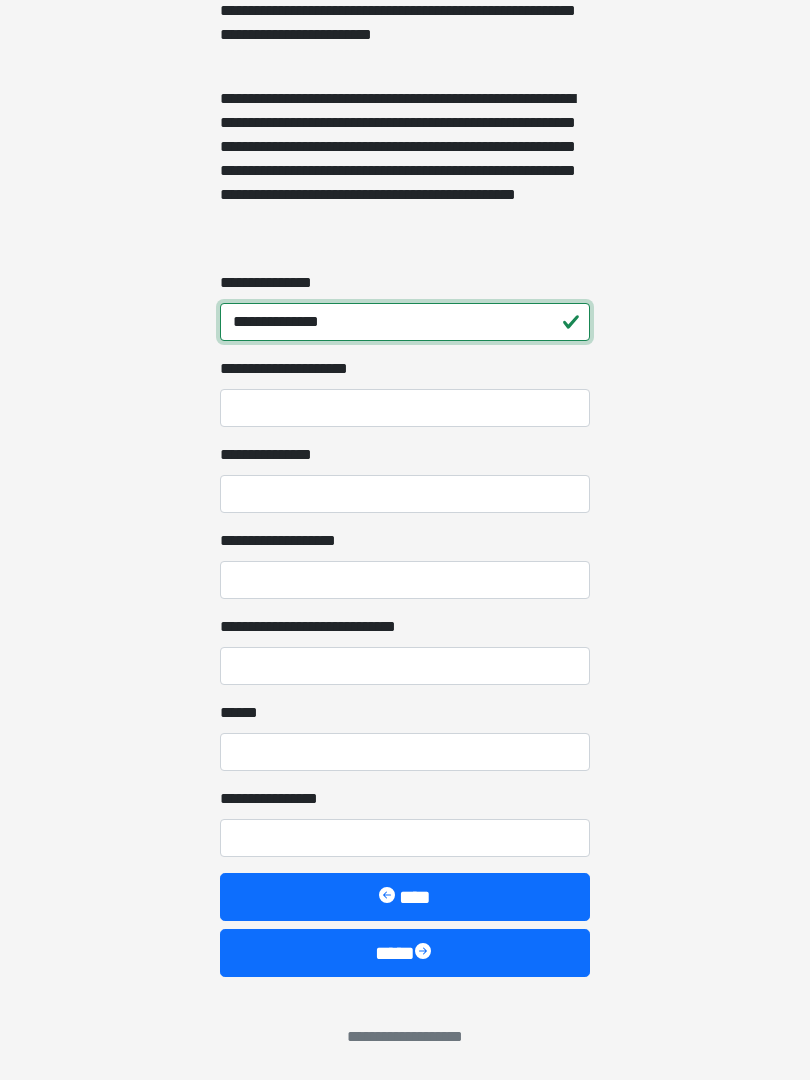 click on "**********" at bounding box center (405, 322) 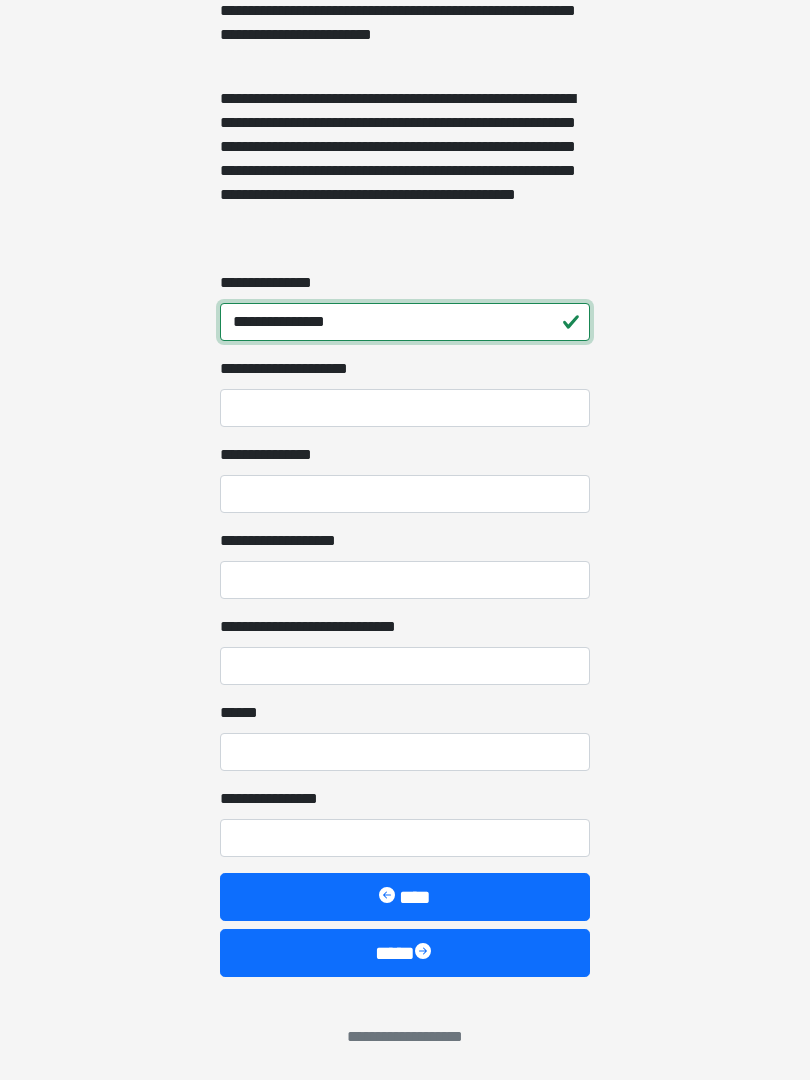 click on "**********" at bounding box center [405, 322] 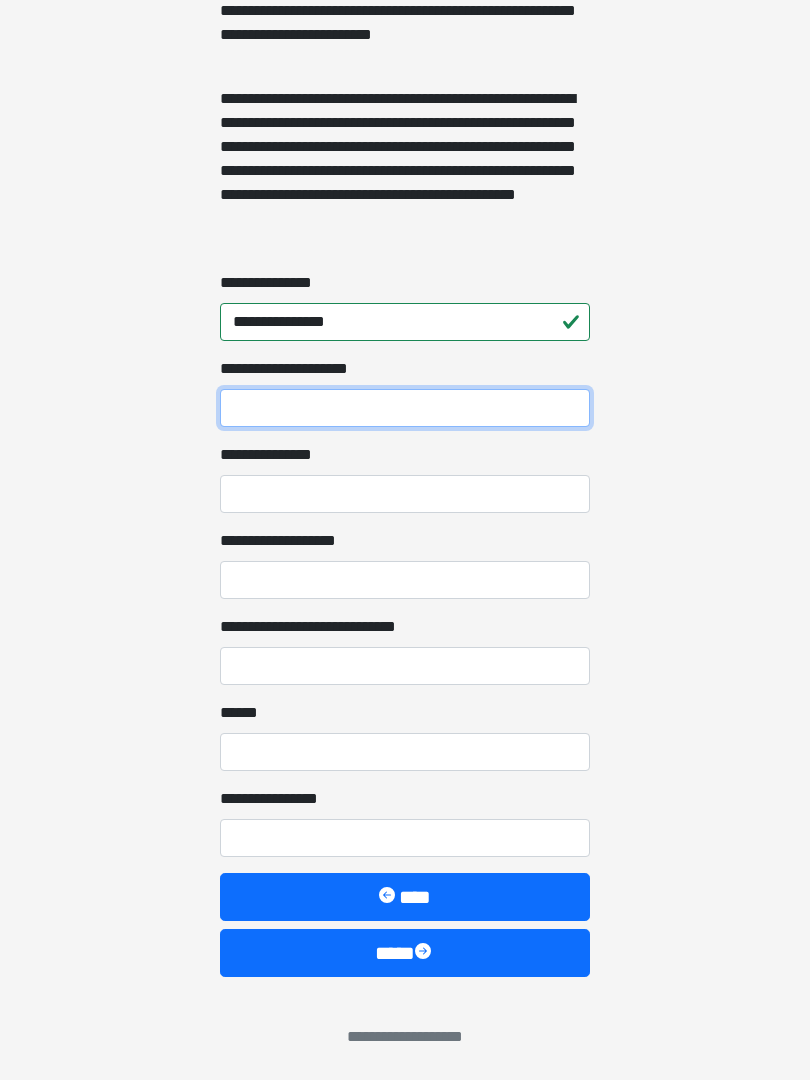 click on "**********" at bounding box center (405, 408) 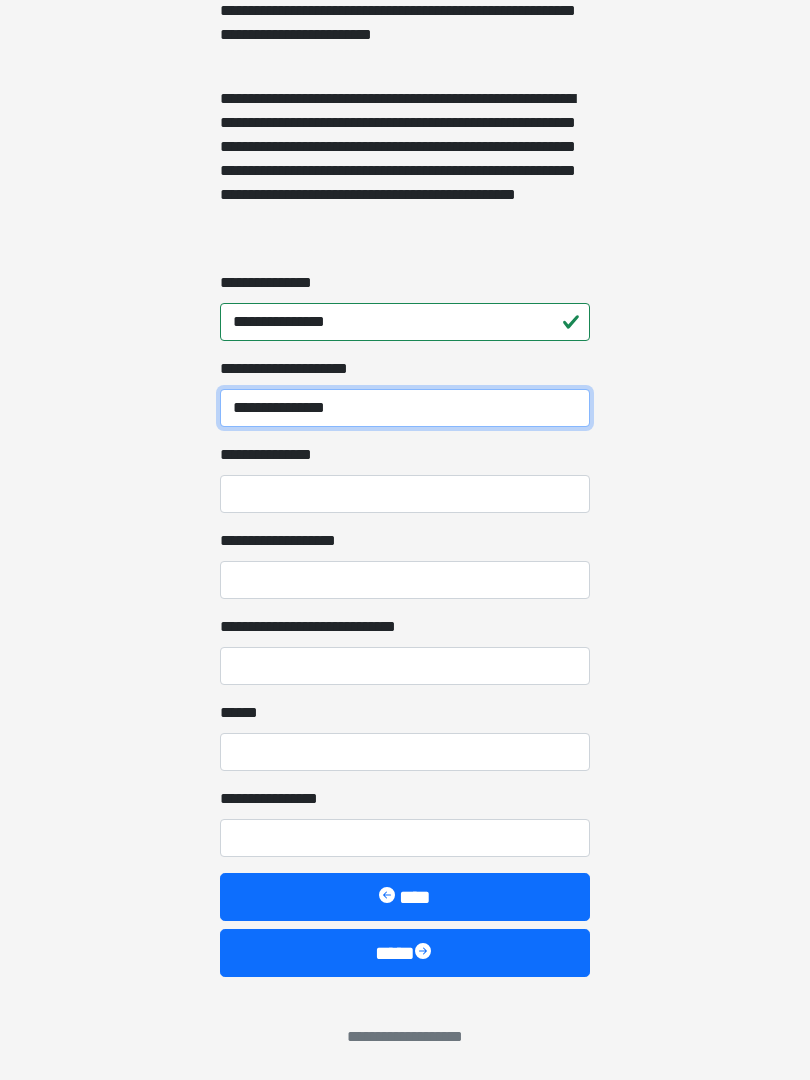 type on "**********" 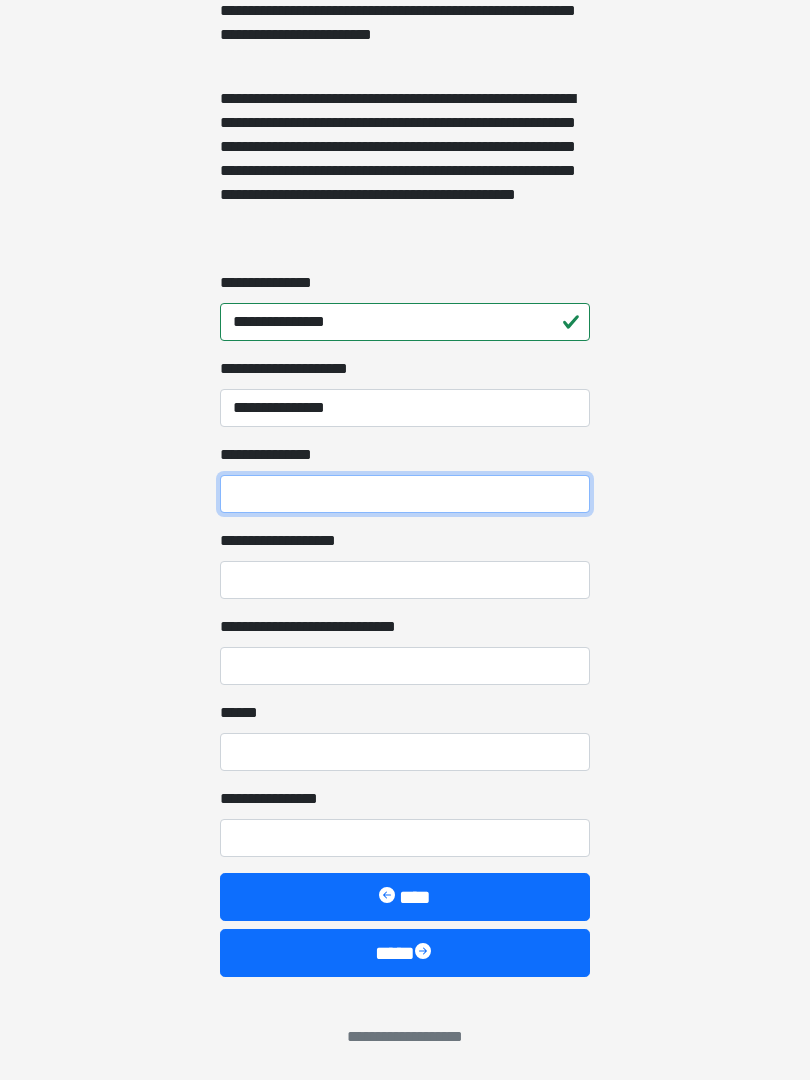 click on "**********" at bounding box center (405, 494) 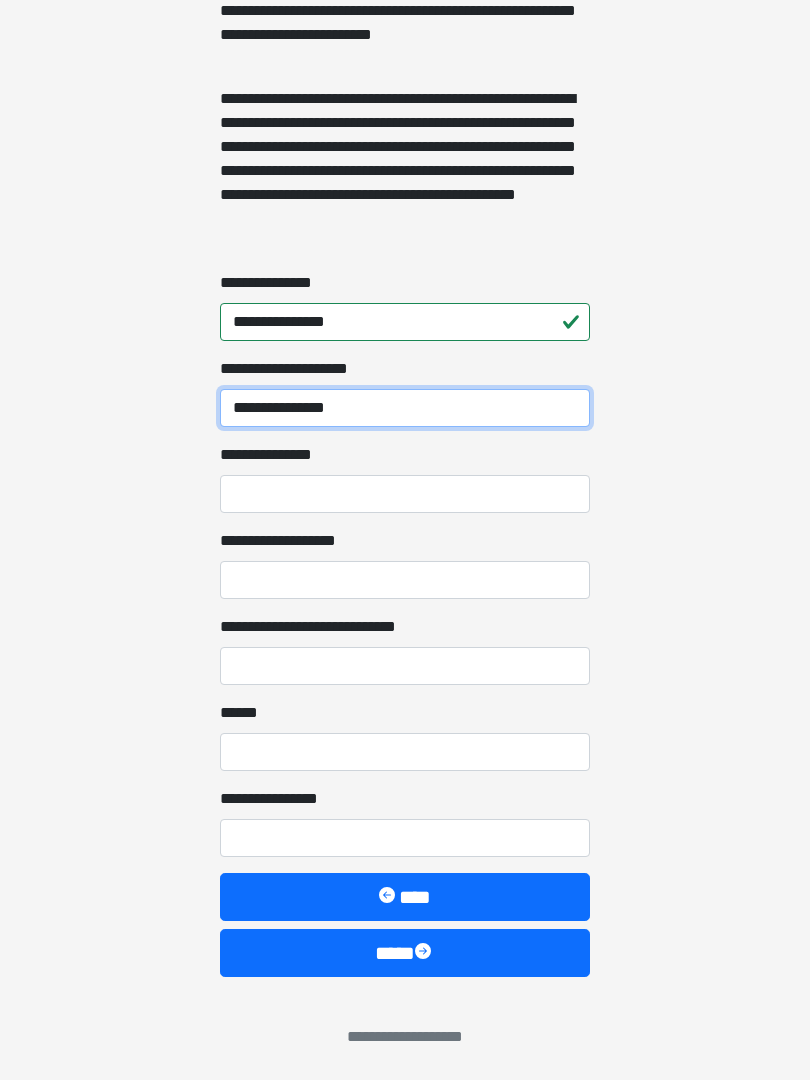 click on "**********" at bounding box center (405, 408) 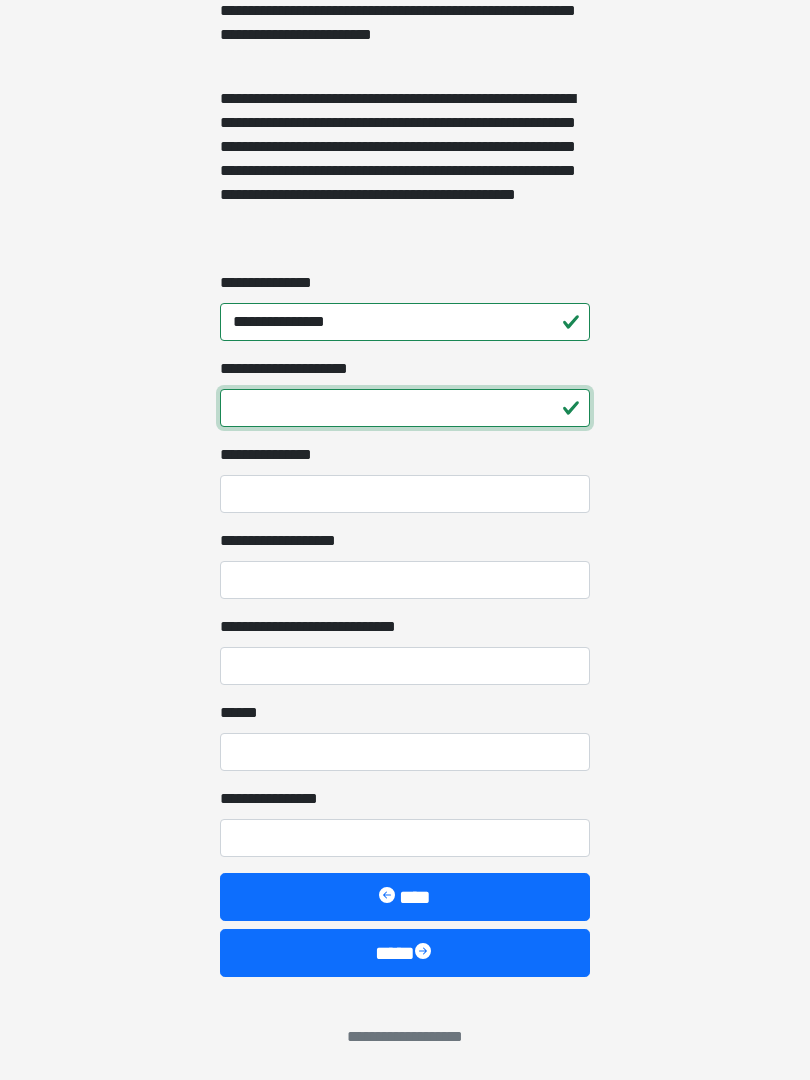 type 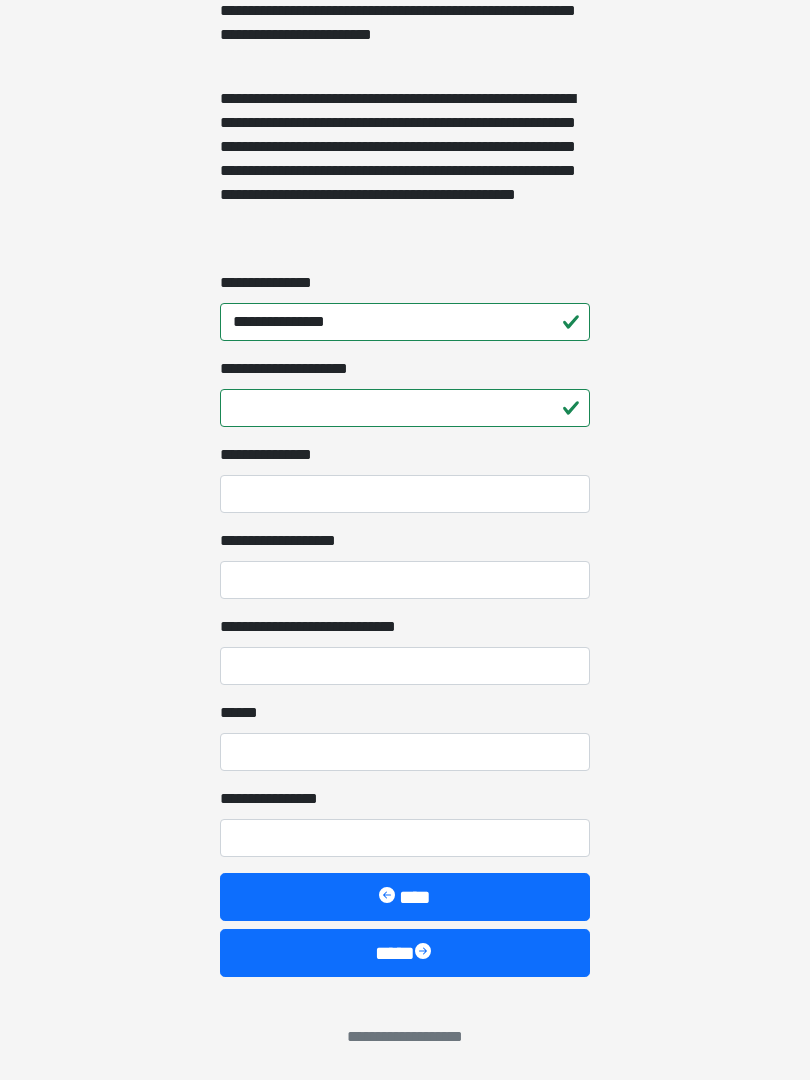 click on "**********" at bounding box center (405, 494) 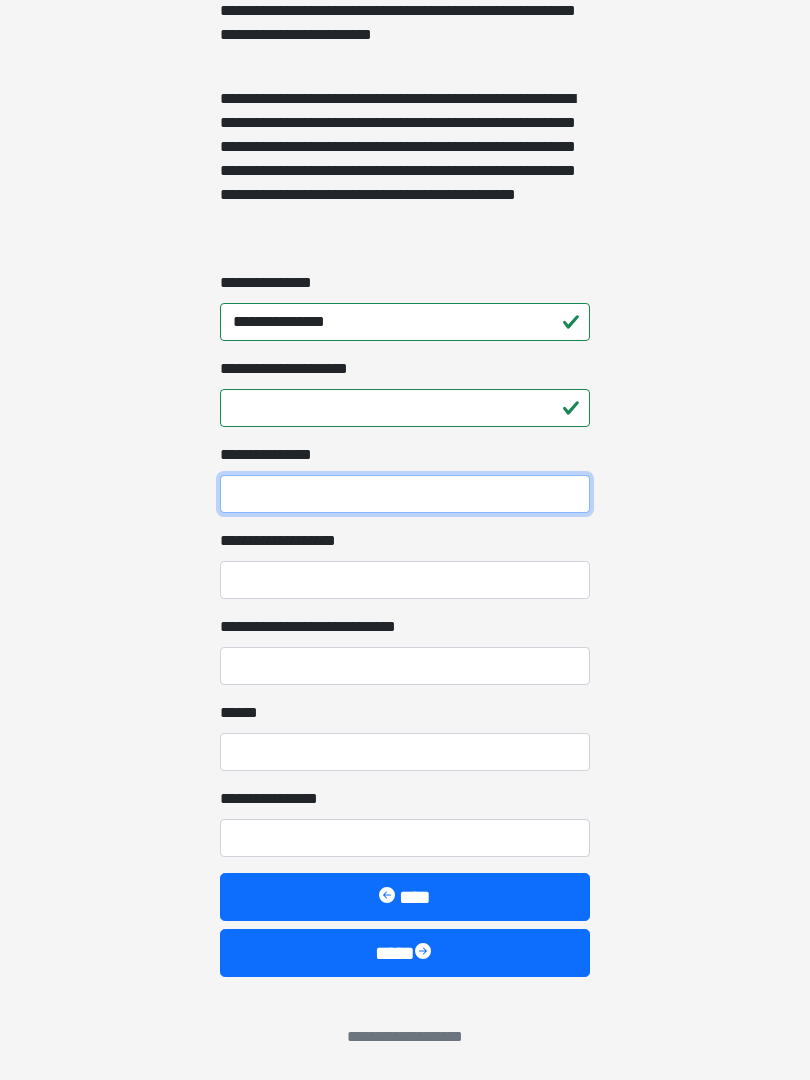 click on "**********" at bounding box center [405, 494] 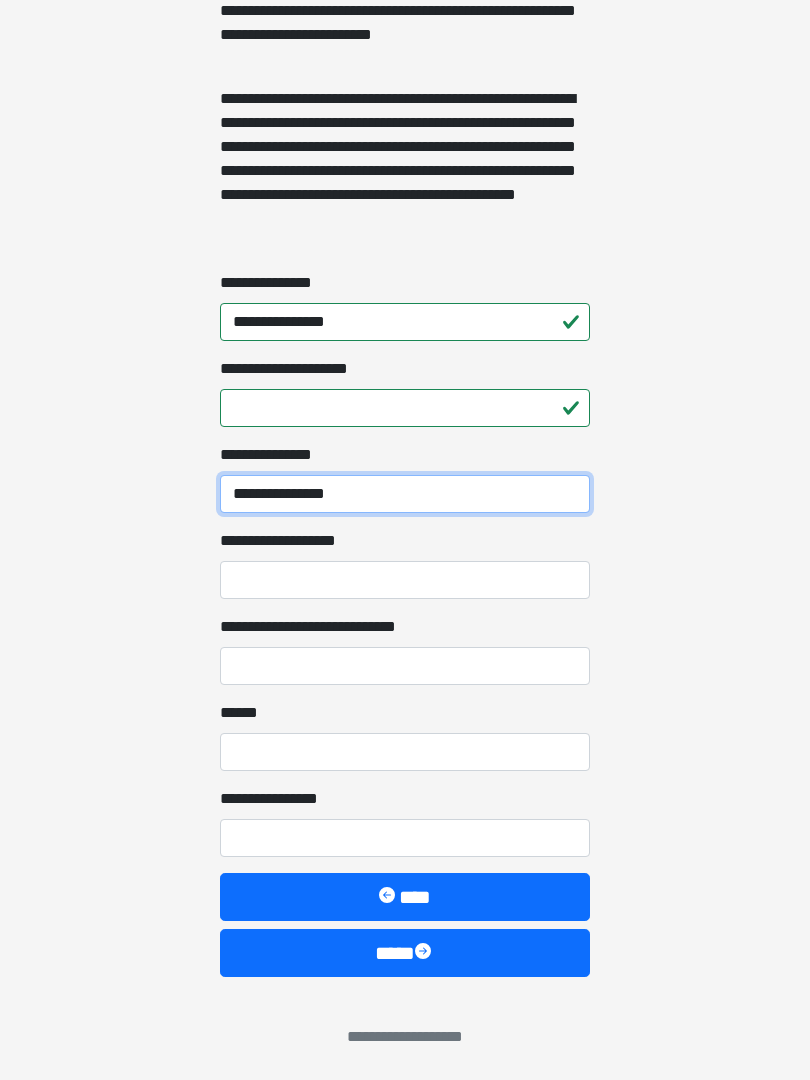 type on "**********" 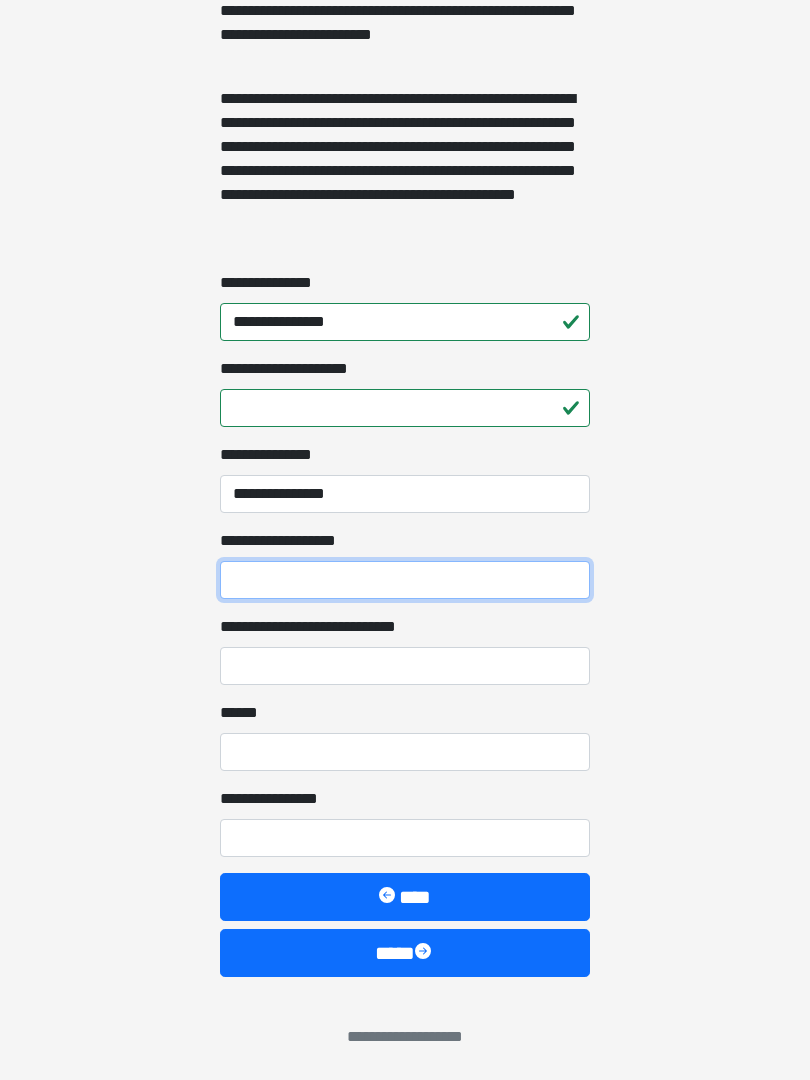 click on "**********" at bounding box center (405, 580) 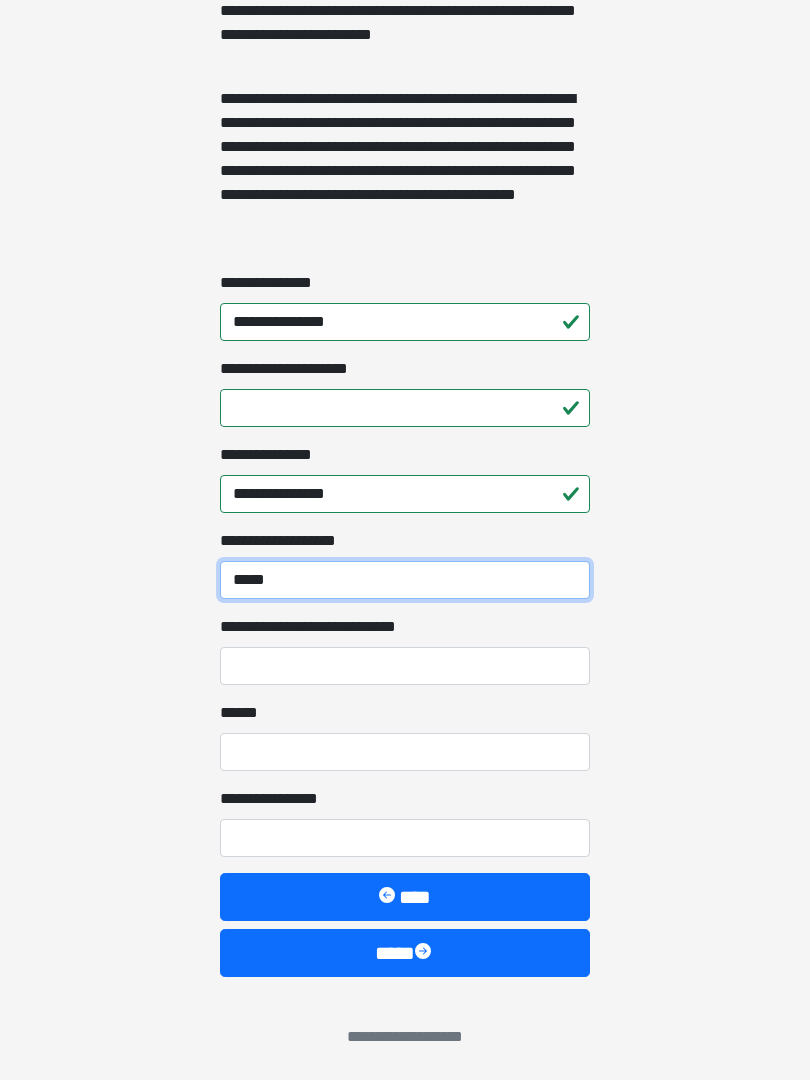 type on "*****" 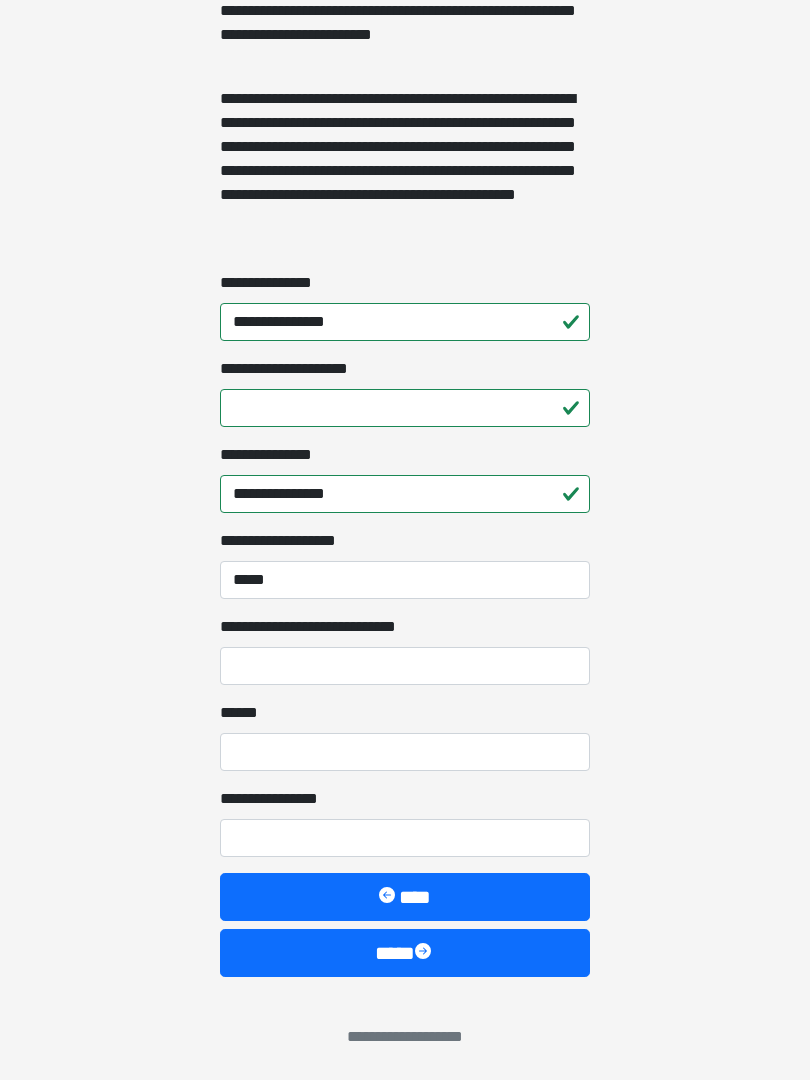 click on "**********" at bounding box center (405, 666) 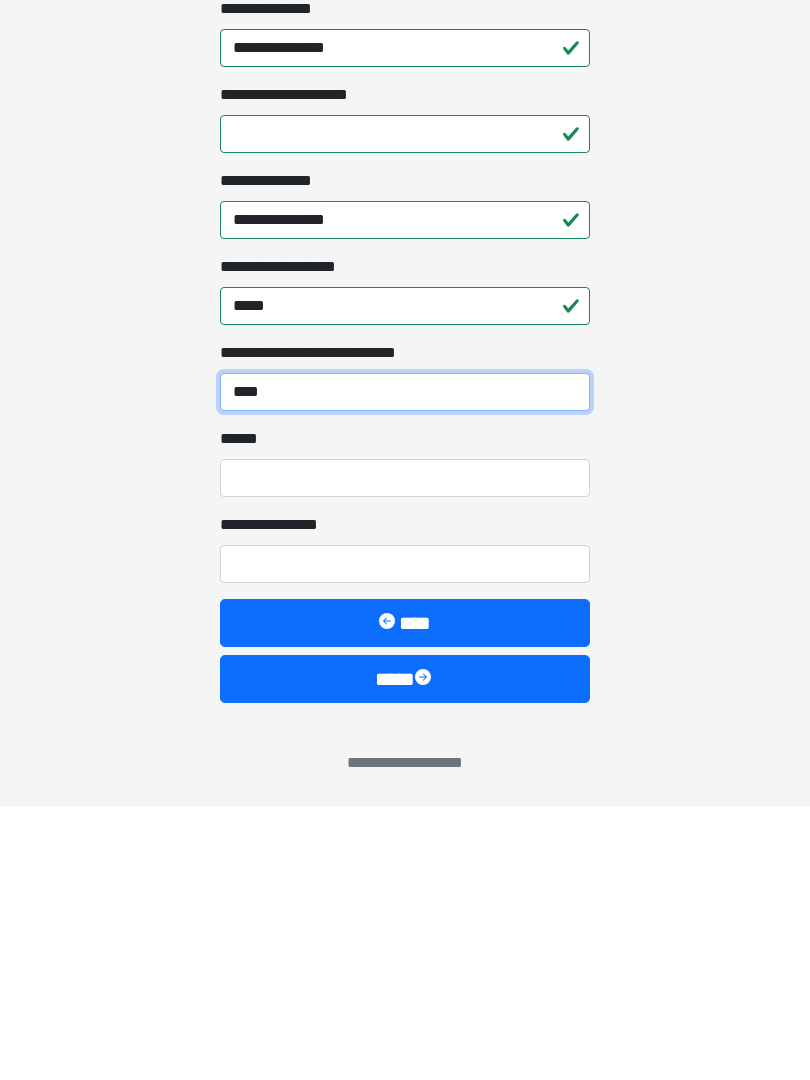 type on "****" 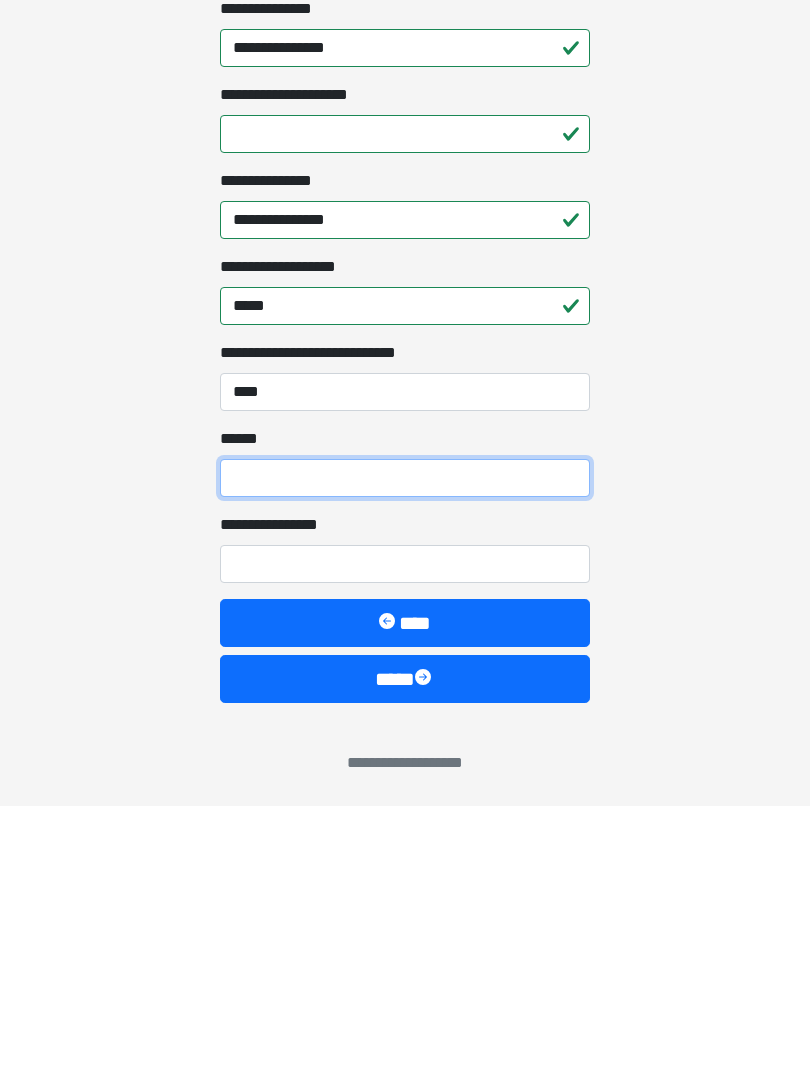 click on "**** *" at bounding box center (405, 752) 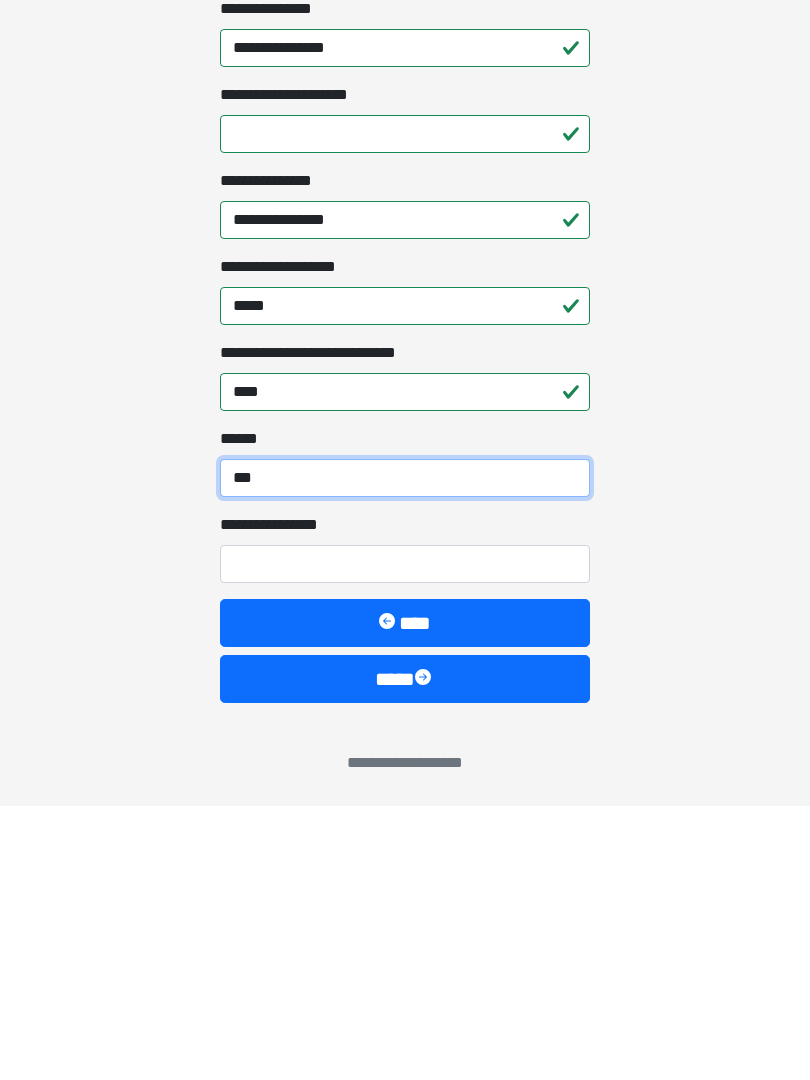 type on "***" 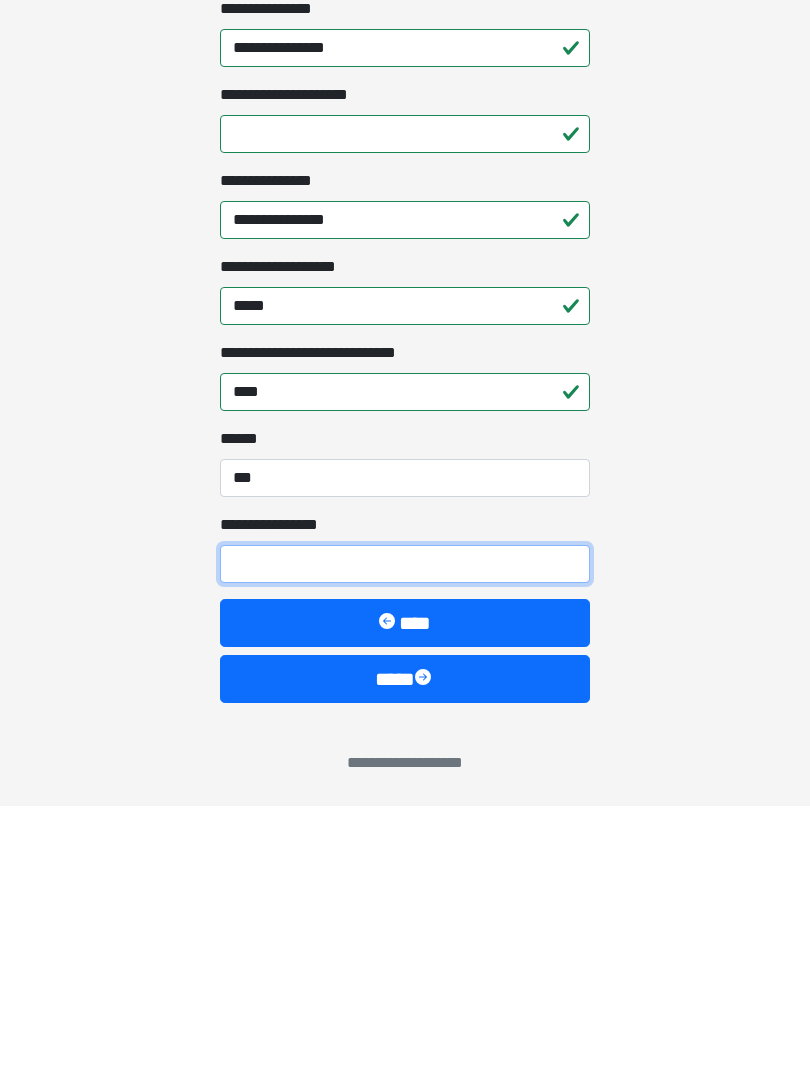 click on "**********" at bounding box center (405, 838) 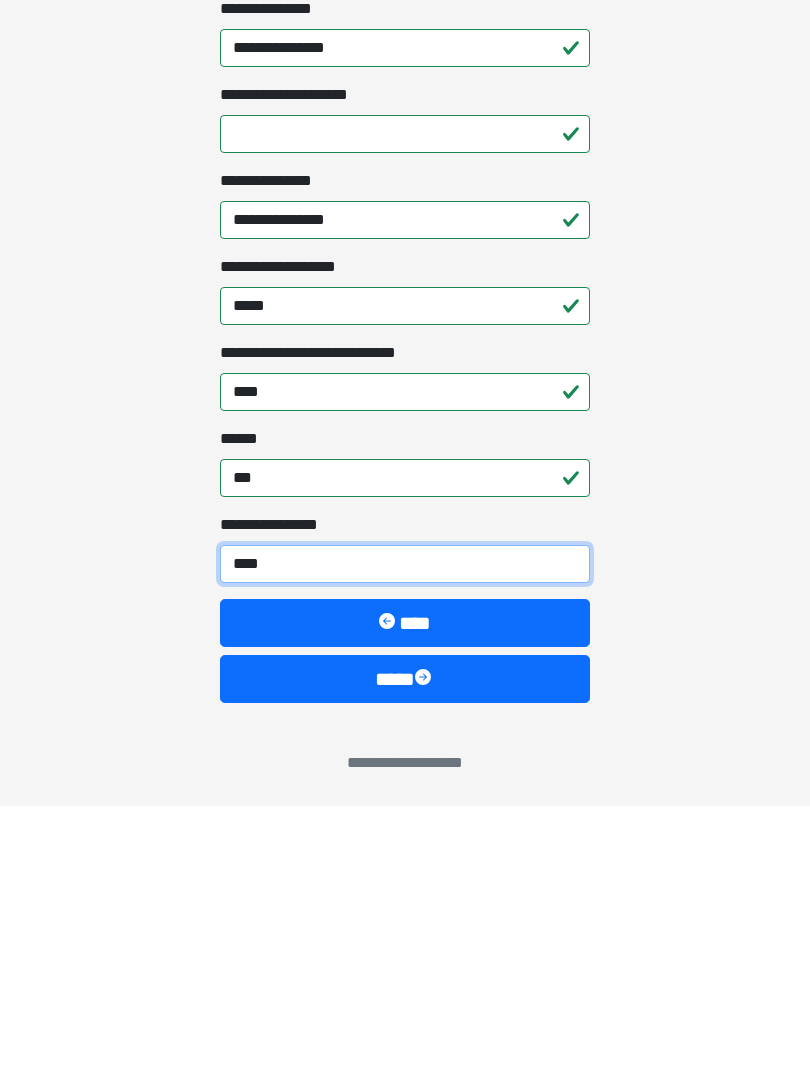 type on "*****" 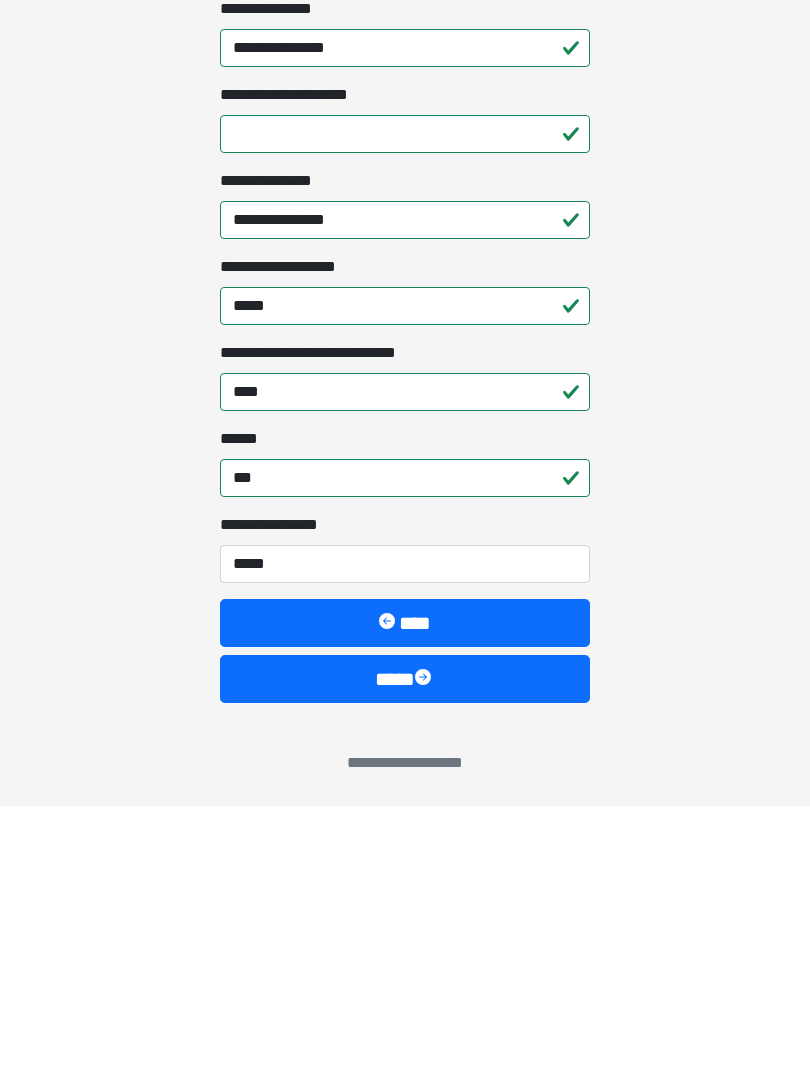 click on "****" at bounding box center [405, 953] 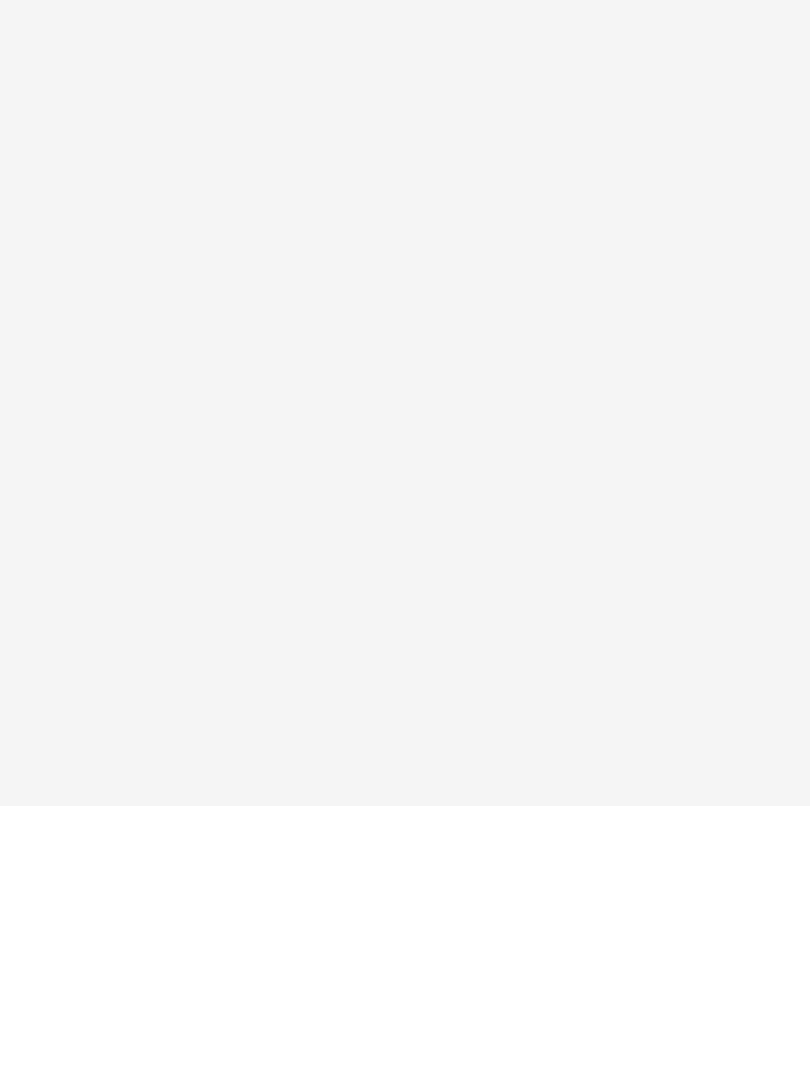 scroll, scrollTop: 0, scrollLeft: 0, axis: both 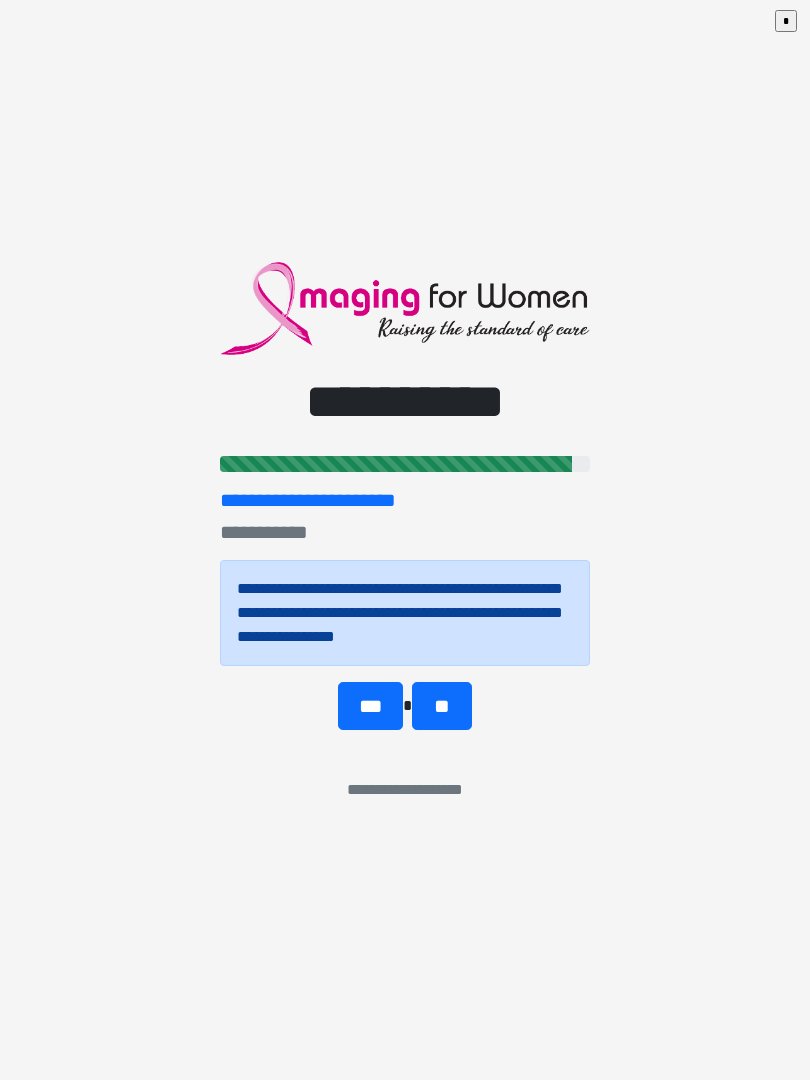 click on "***" at bounding box center (370, 706) 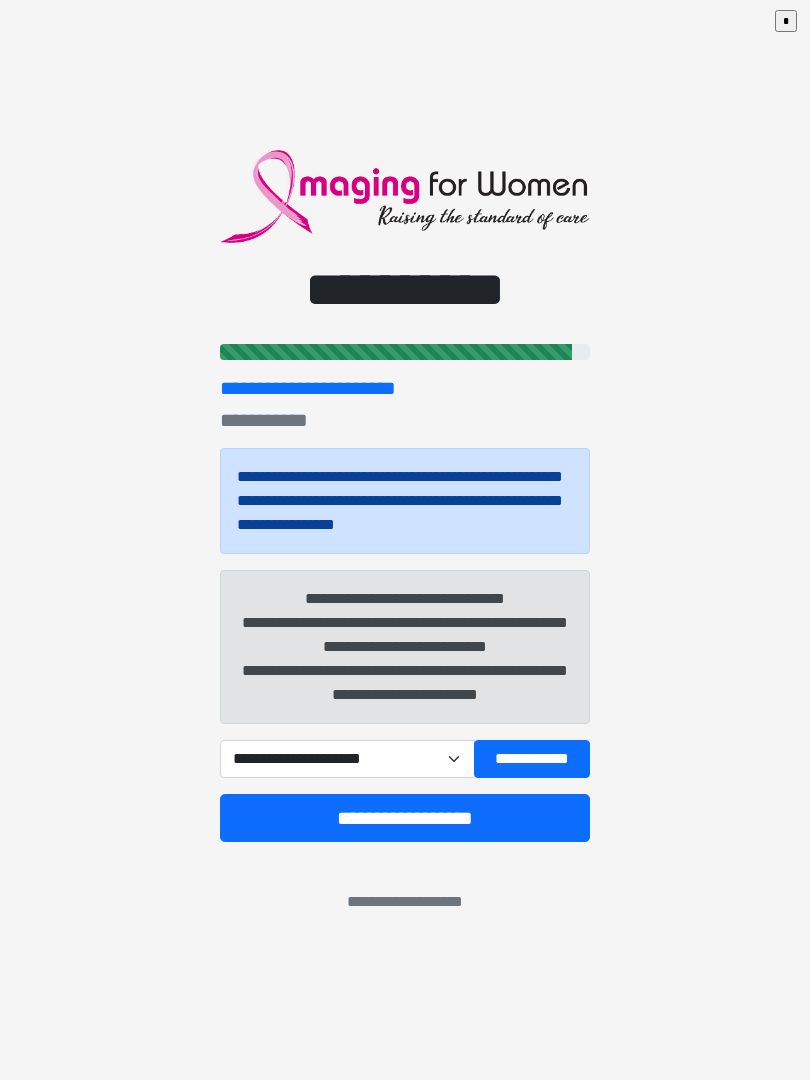 click on "**********" at bounding box center [347, 759] 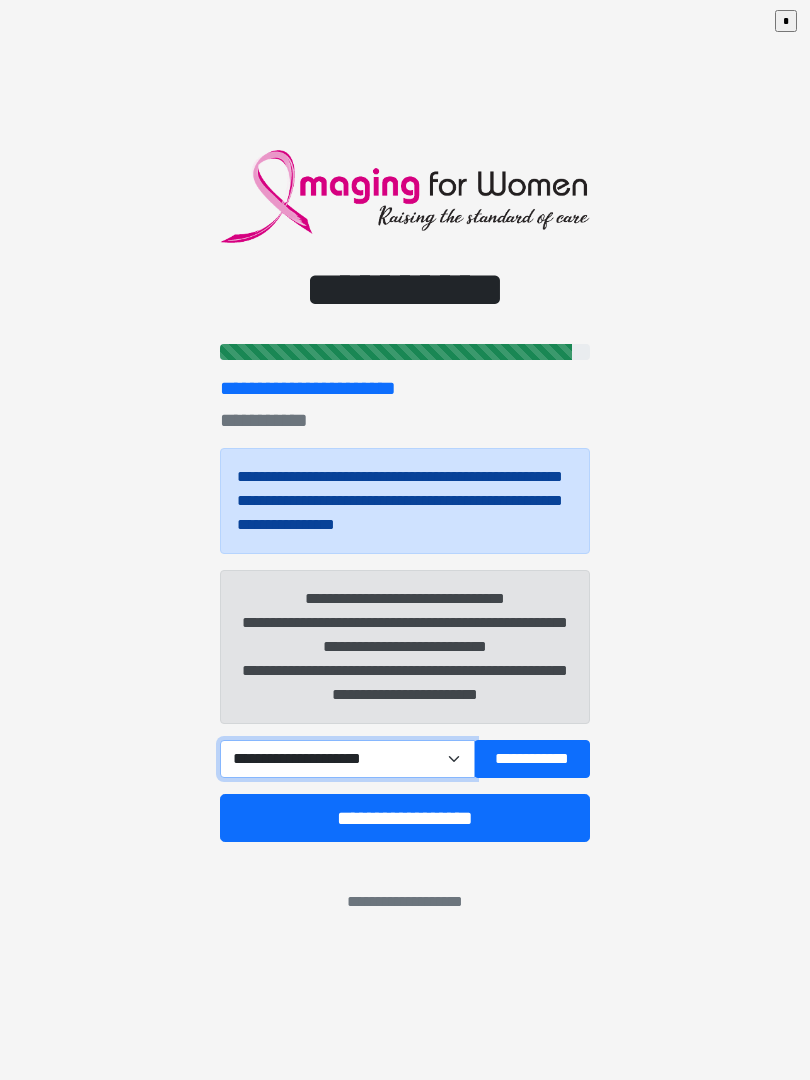select on "****" 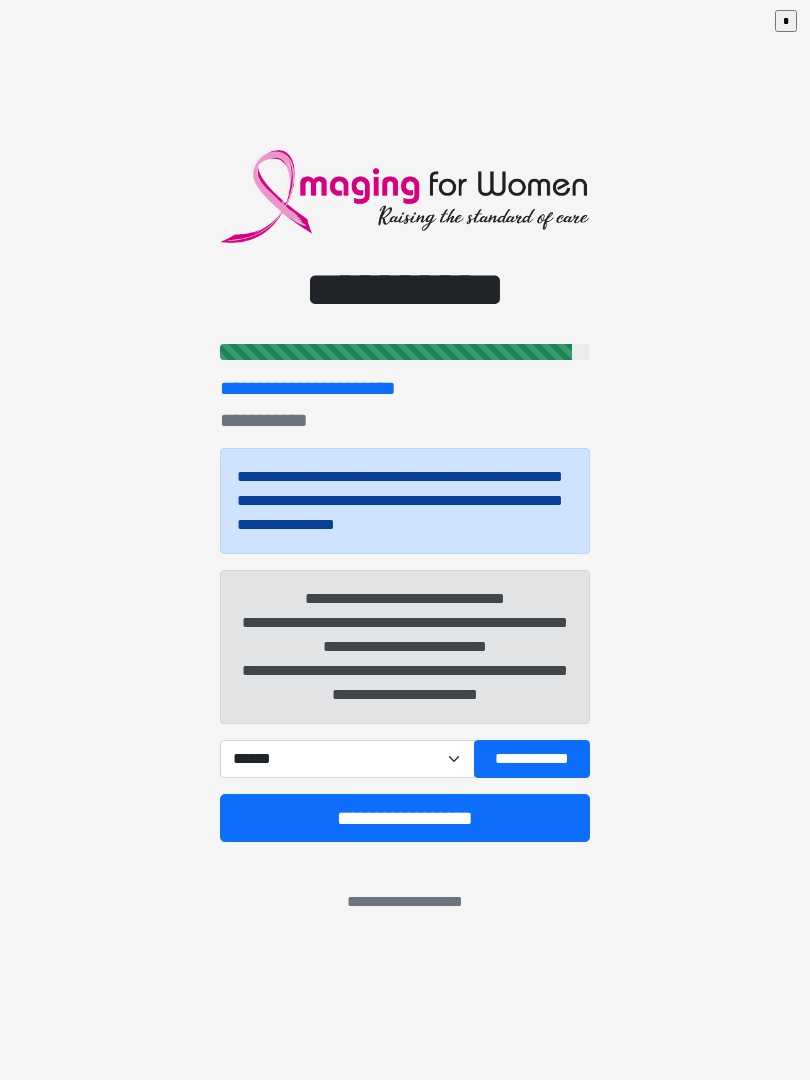click on "**********" at bounding box center (532, 759) 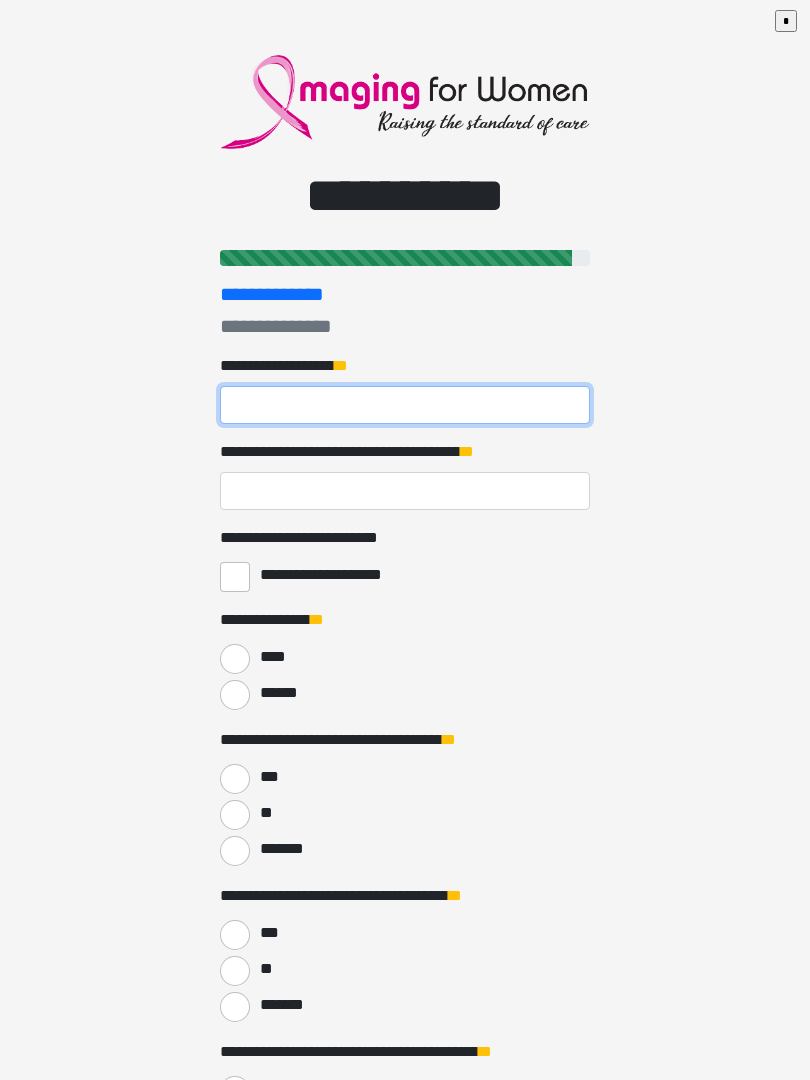 click on "**********" at bounding box center (405, 405) 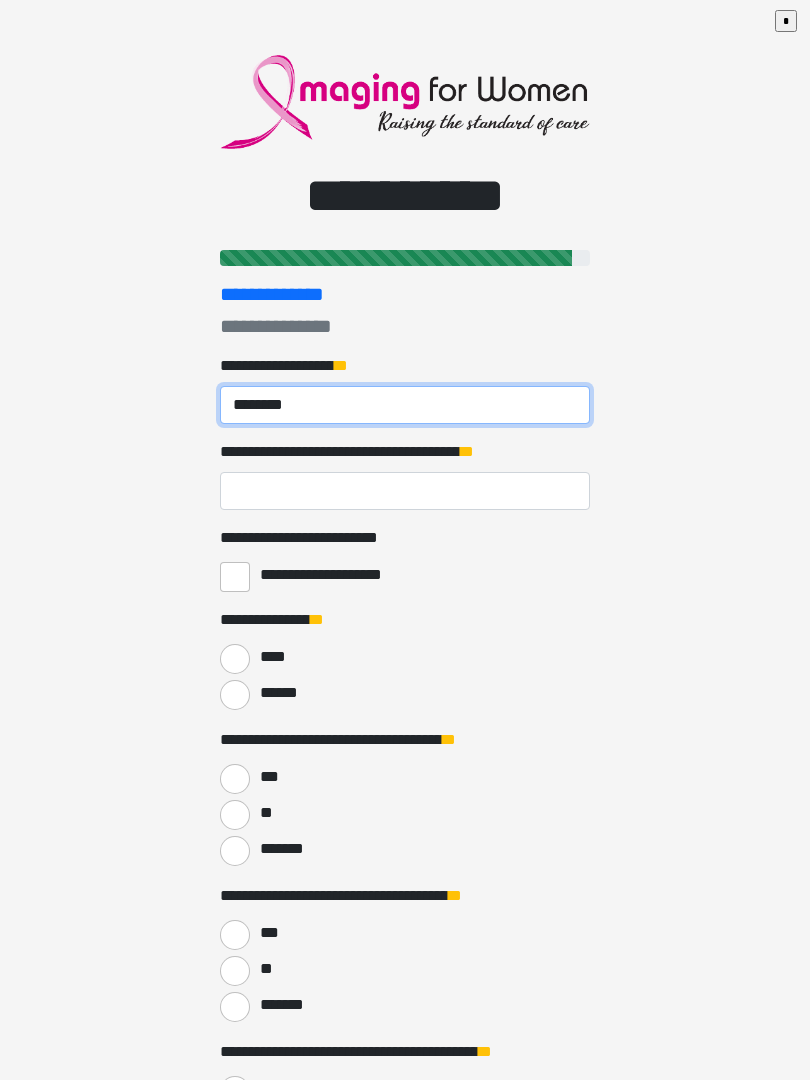 type on "********" 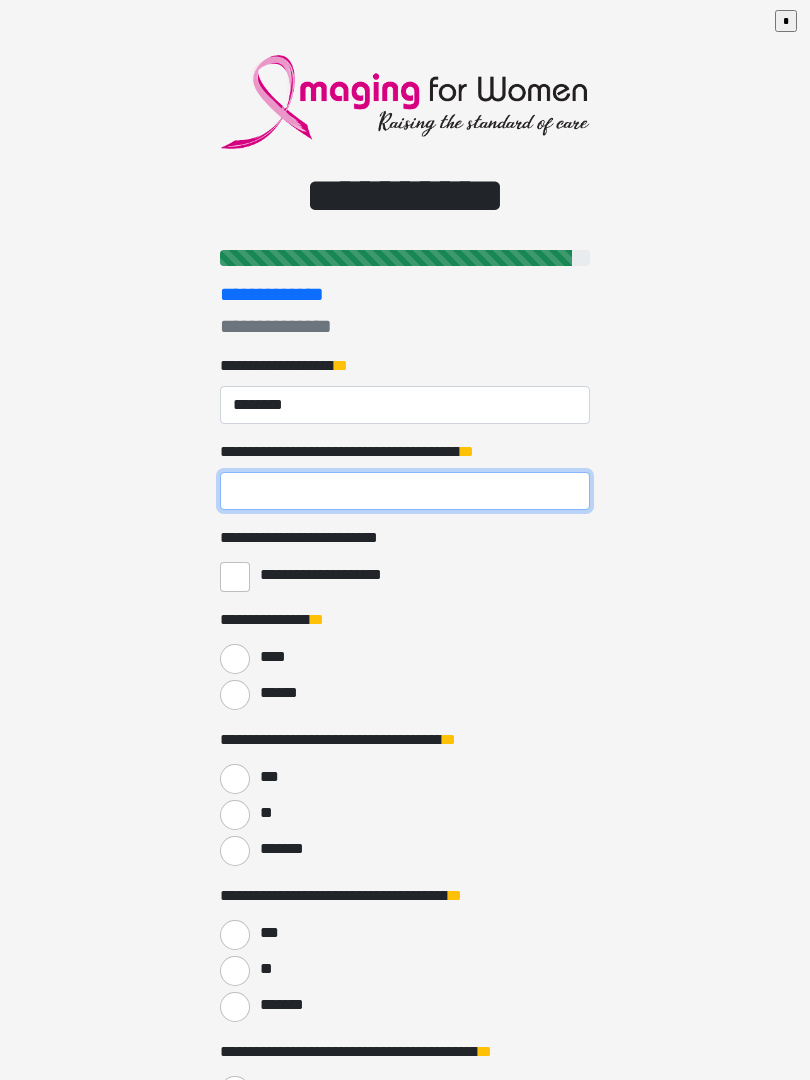 click on "**********" at bounding box center (405, 491) 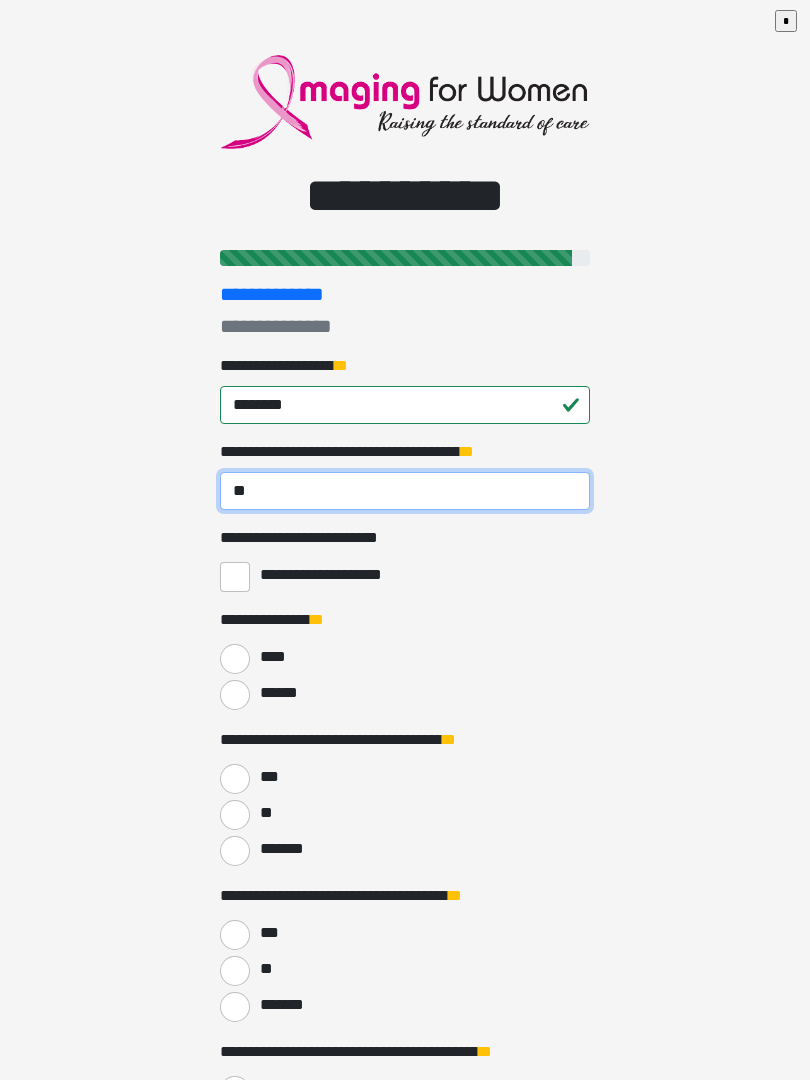 type on "**" 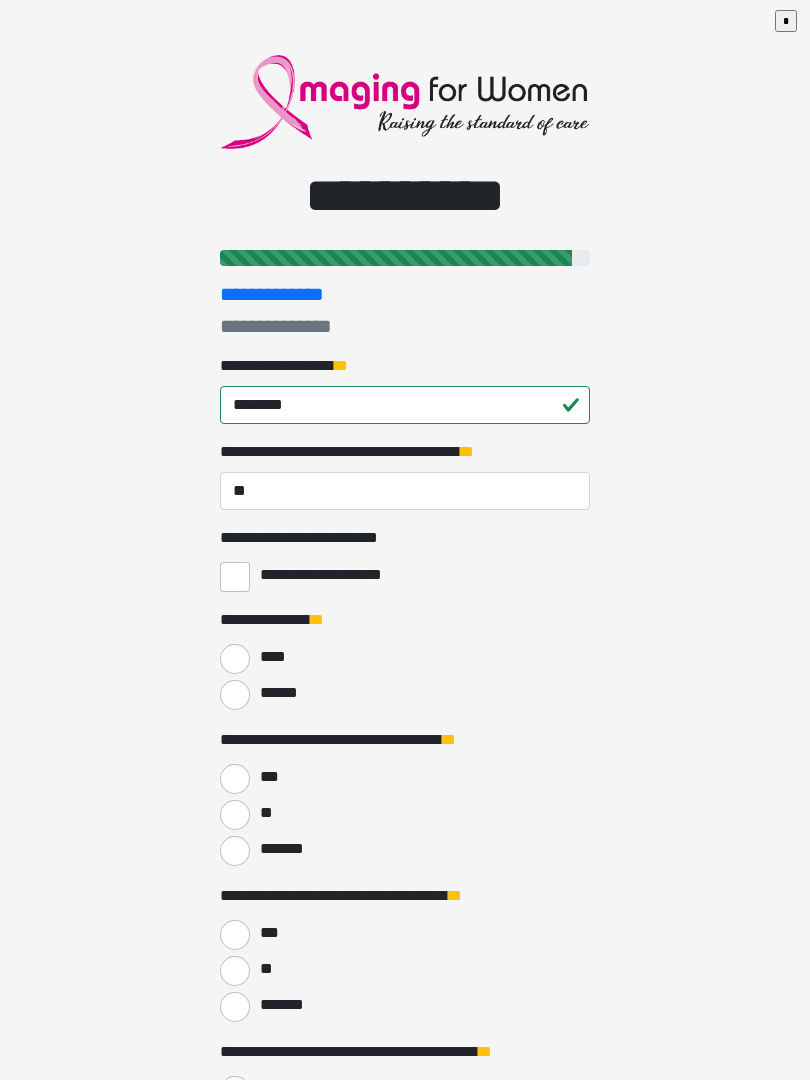 click on "**********" at bounding box center [329, 575] 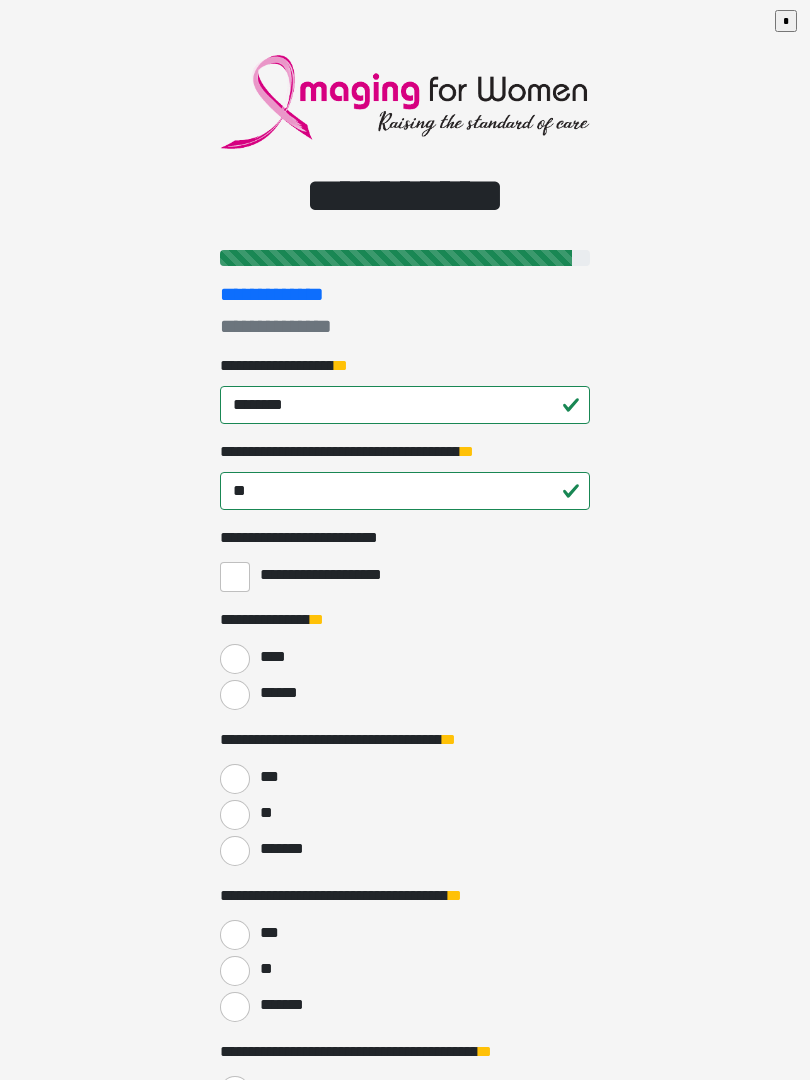 click on "******" at bounding box center (235, 695) 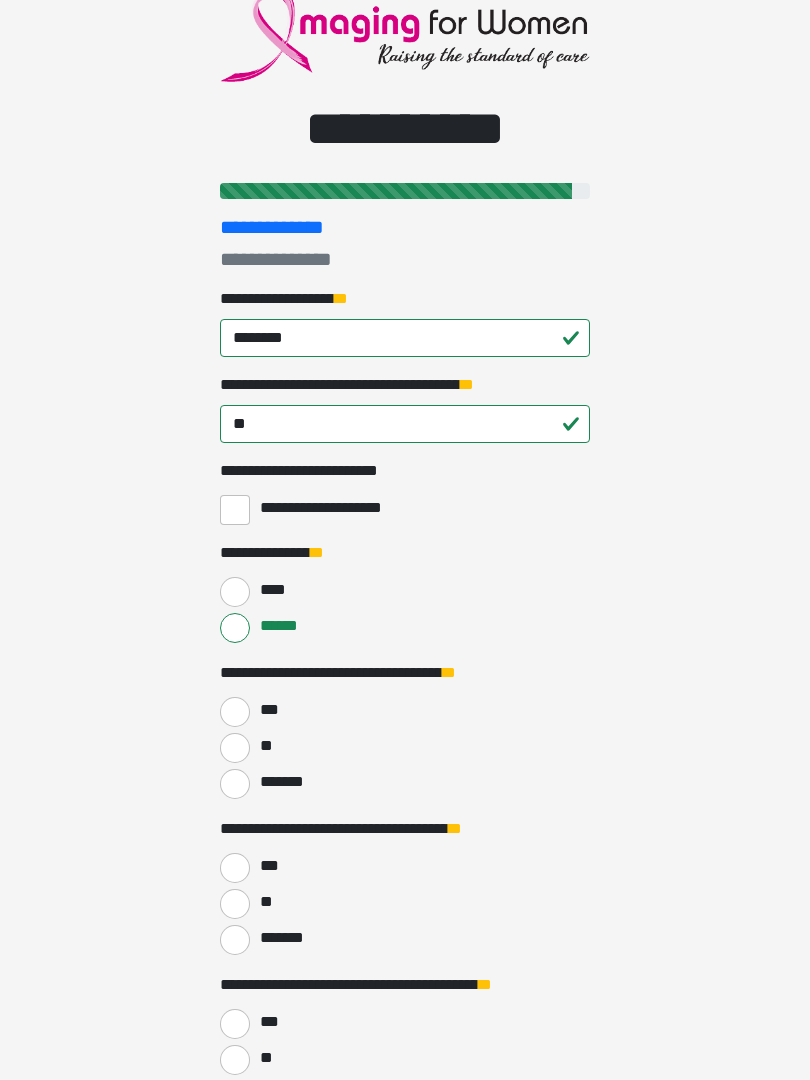 scroll, scrollTop: 91, scrollLeft: 0, axis: vertical 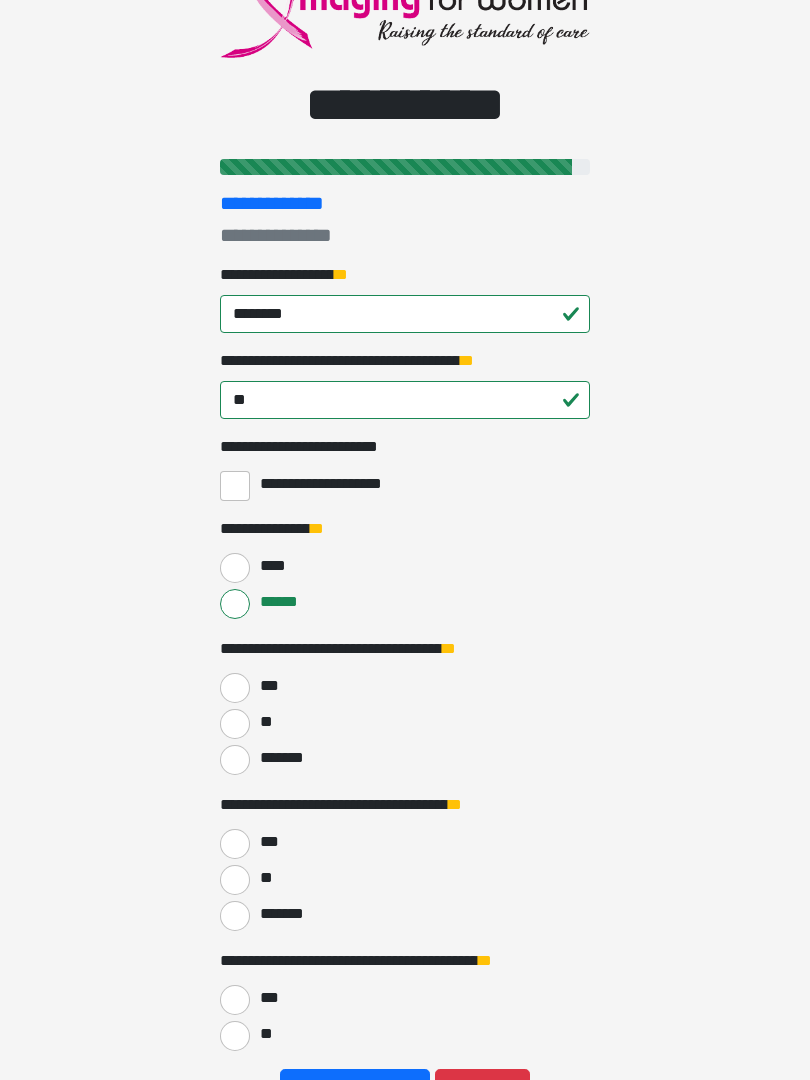 click on "***" at bounding box center [235, 688] 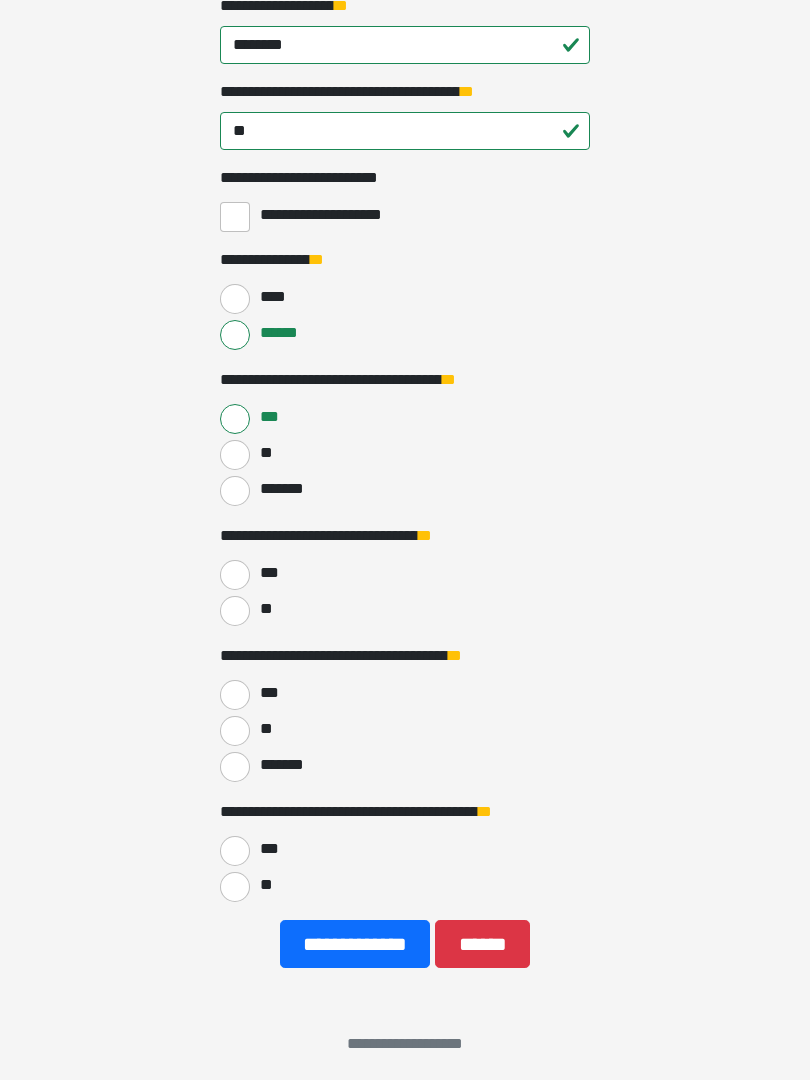 scroll, scrollTop: 367, scrollLeft: 0, axis: vertical 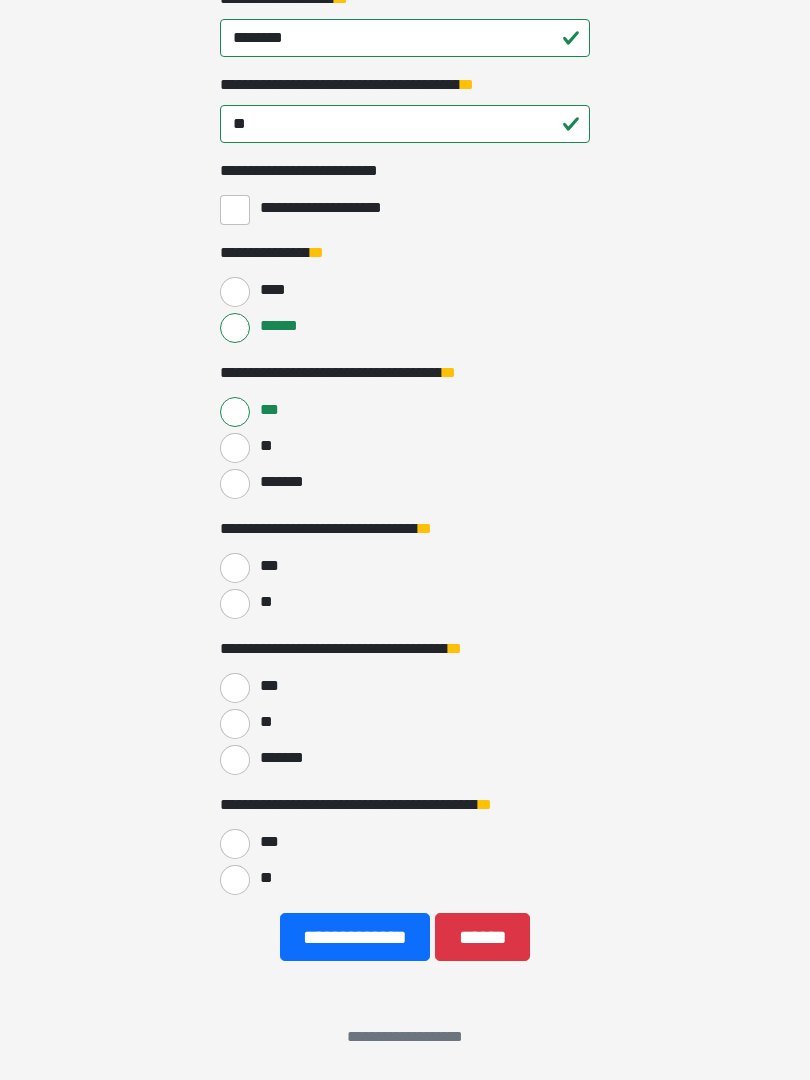 click on "***" at bounding box center (235, 568) 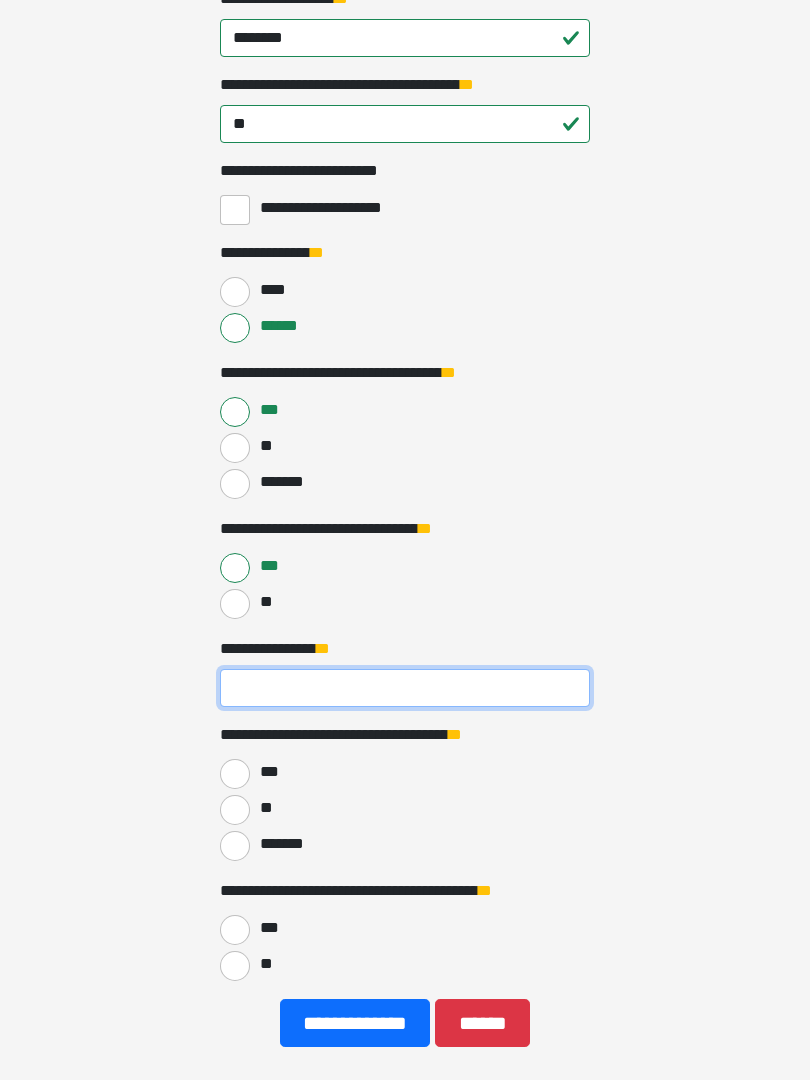 click on "**********" at bounding box center [405, 688] 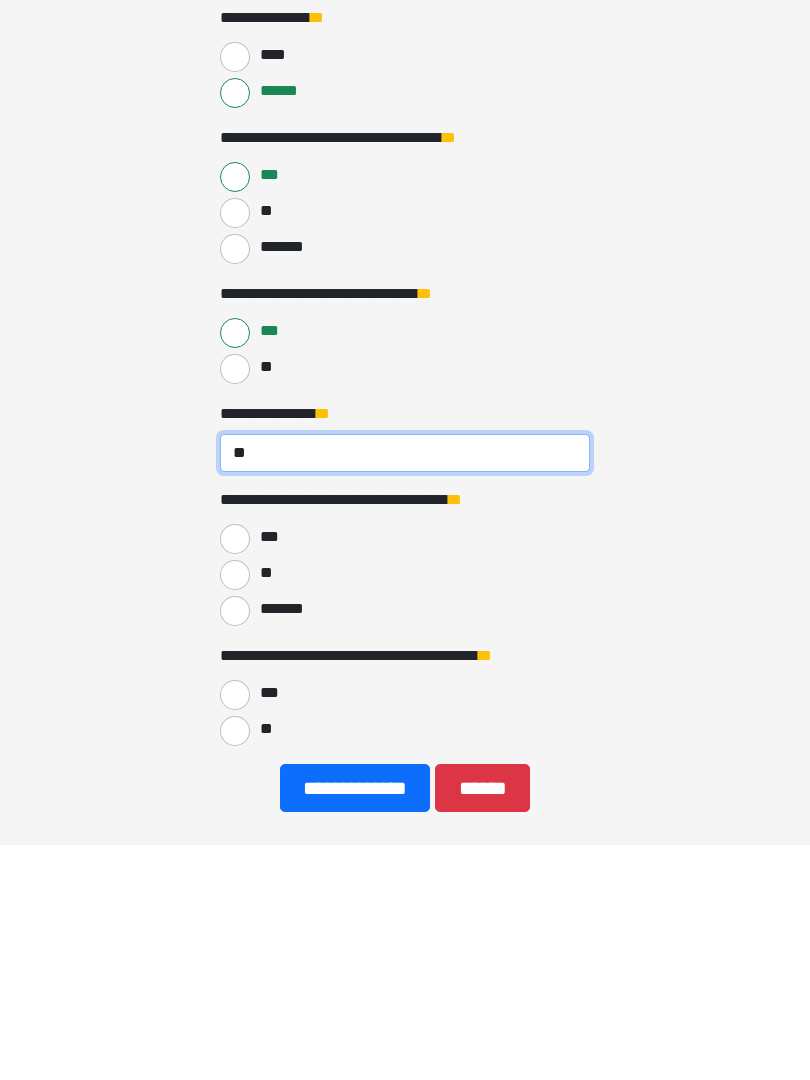 type on "**" 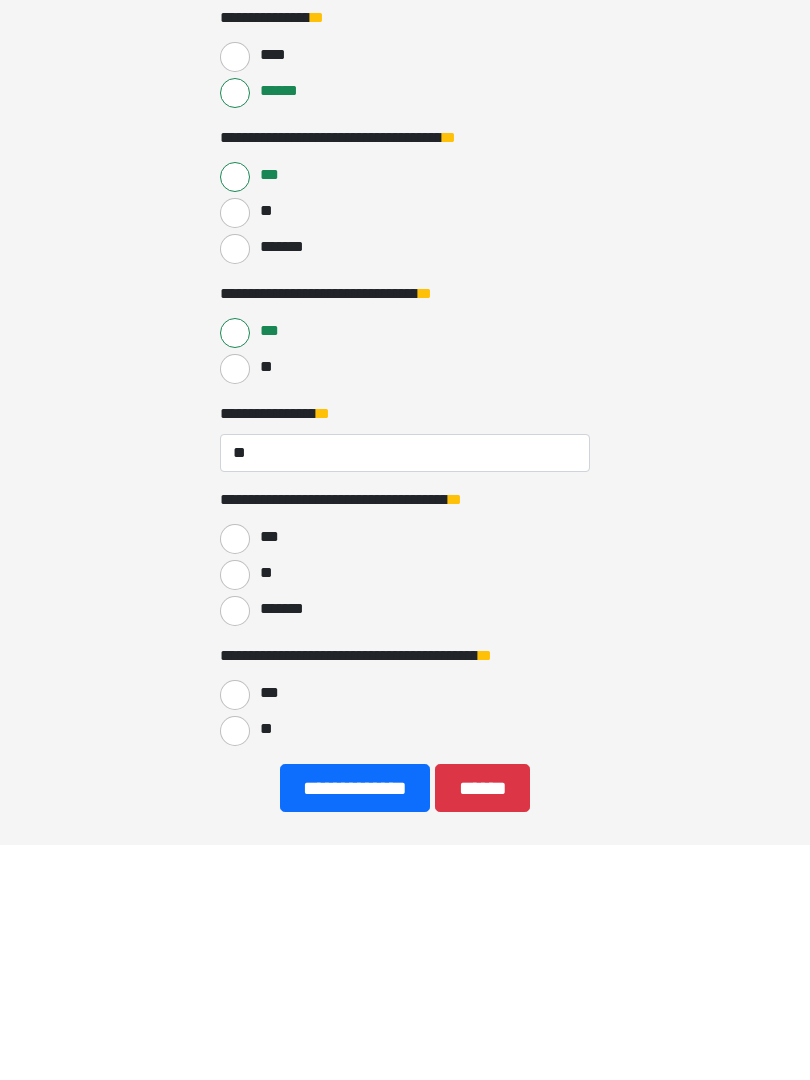 click on "**" at bounding box center (235, 810) 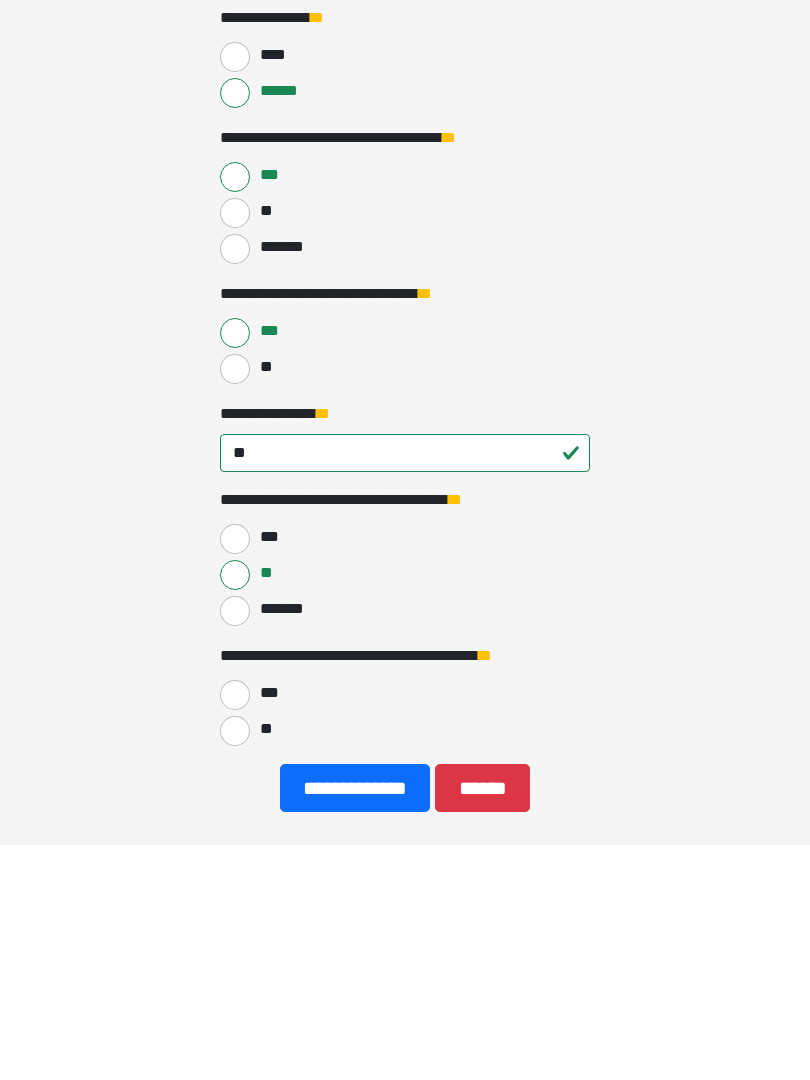 scroll, scrollTop: 453, scrollLeft: 0, axis: vertical 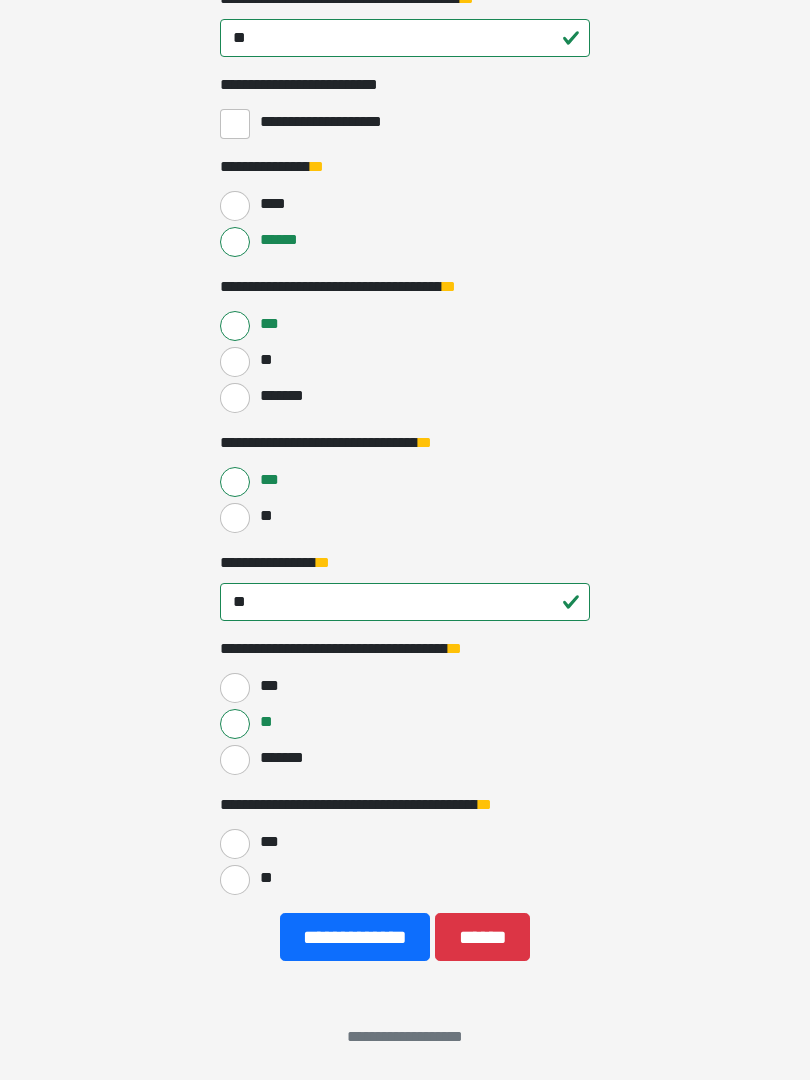 click on "**" at bounding box center (235, 880) 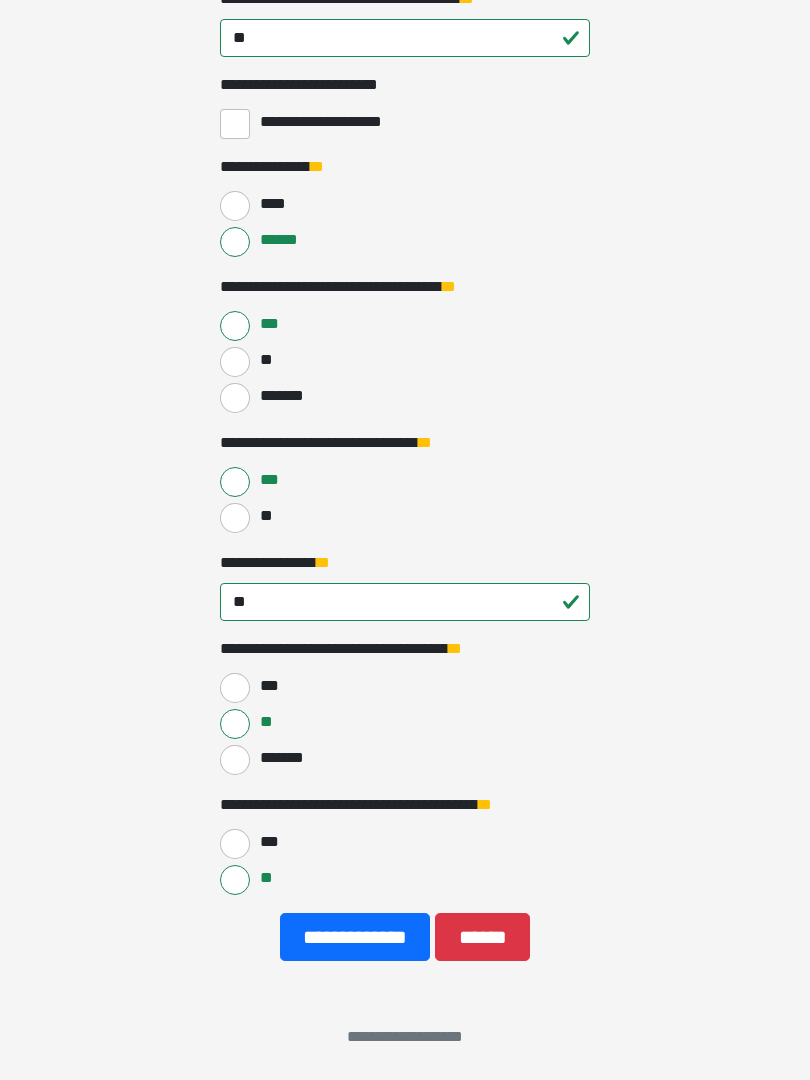 click on "**********" at bounding box center [355, 937] 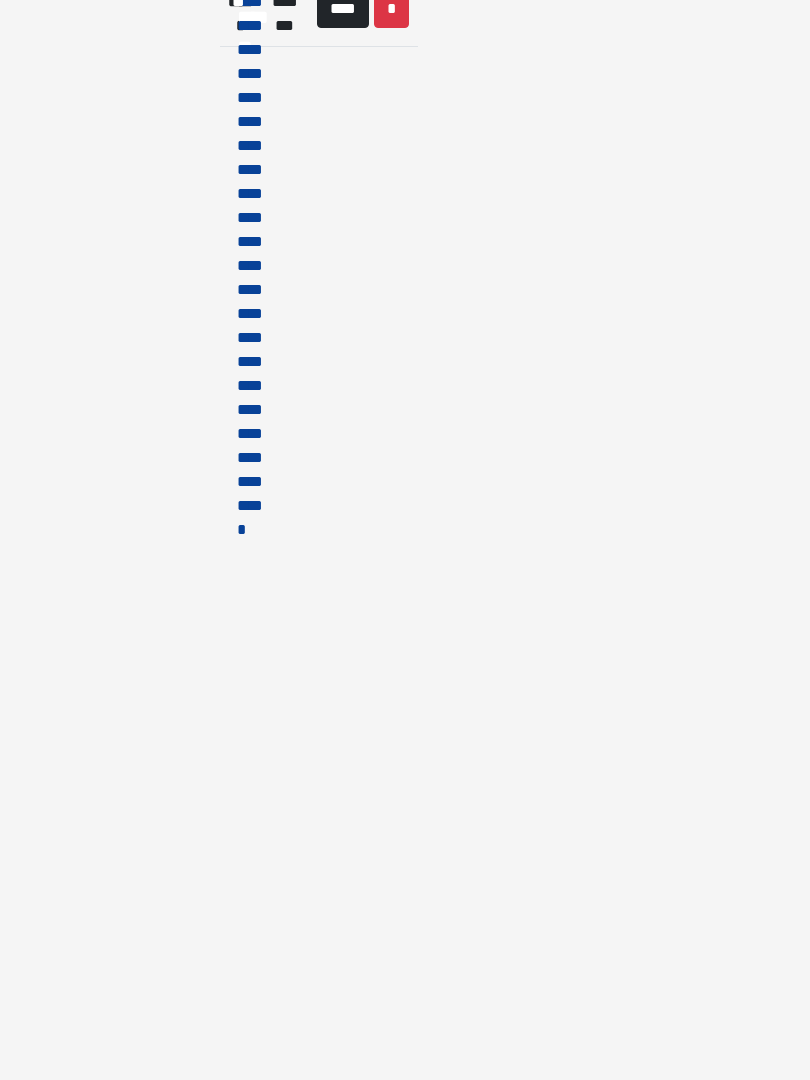 scroll, scrollTop: 0, scrollLeft: 0, axis: both 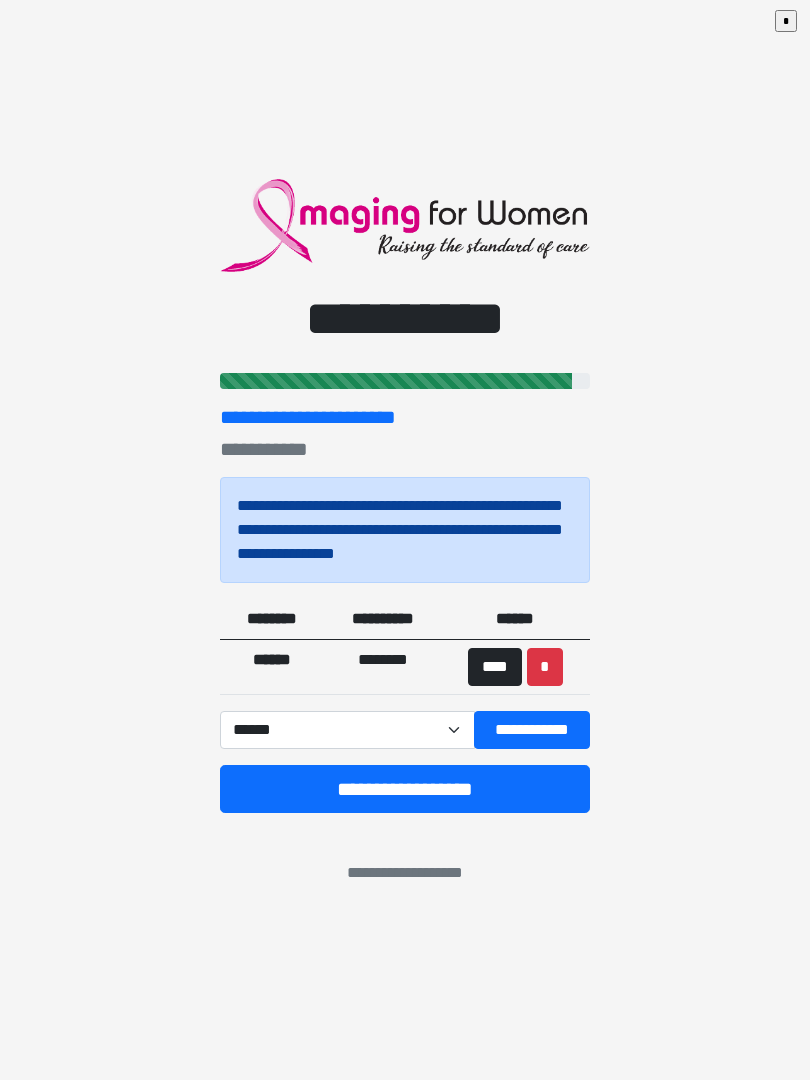 click on "**********" at bounding box center (405, 789) 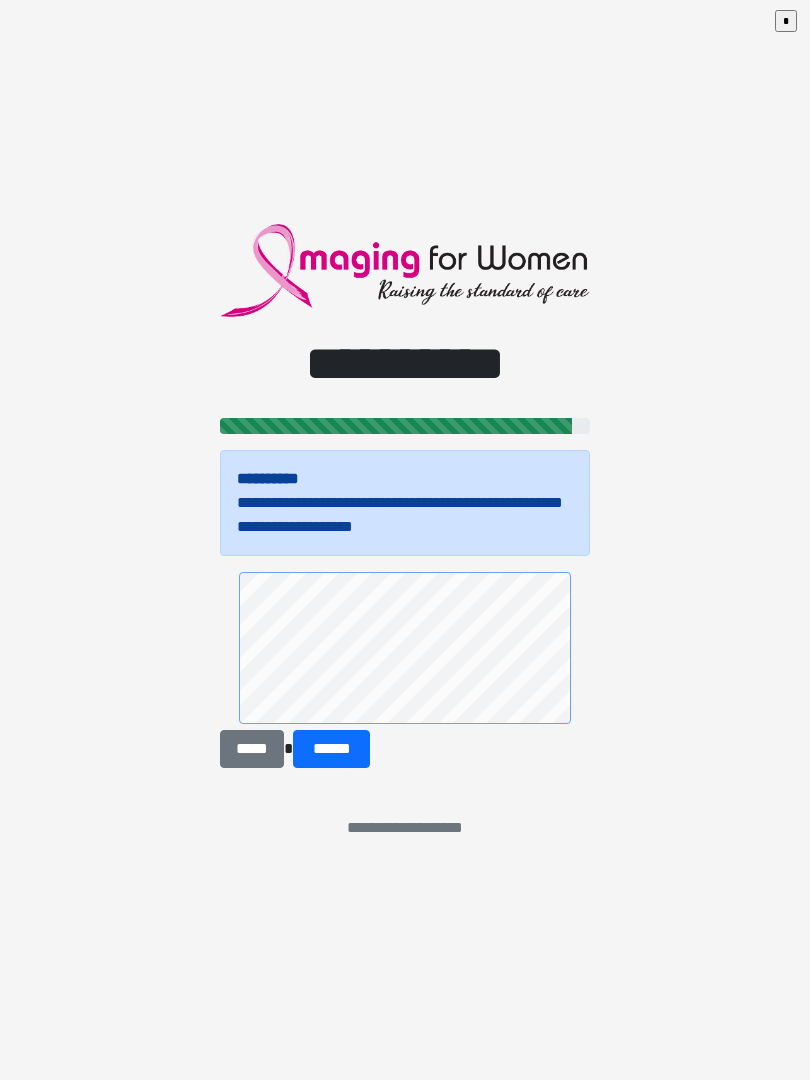 click on "******" at bounding box center (331, 749) 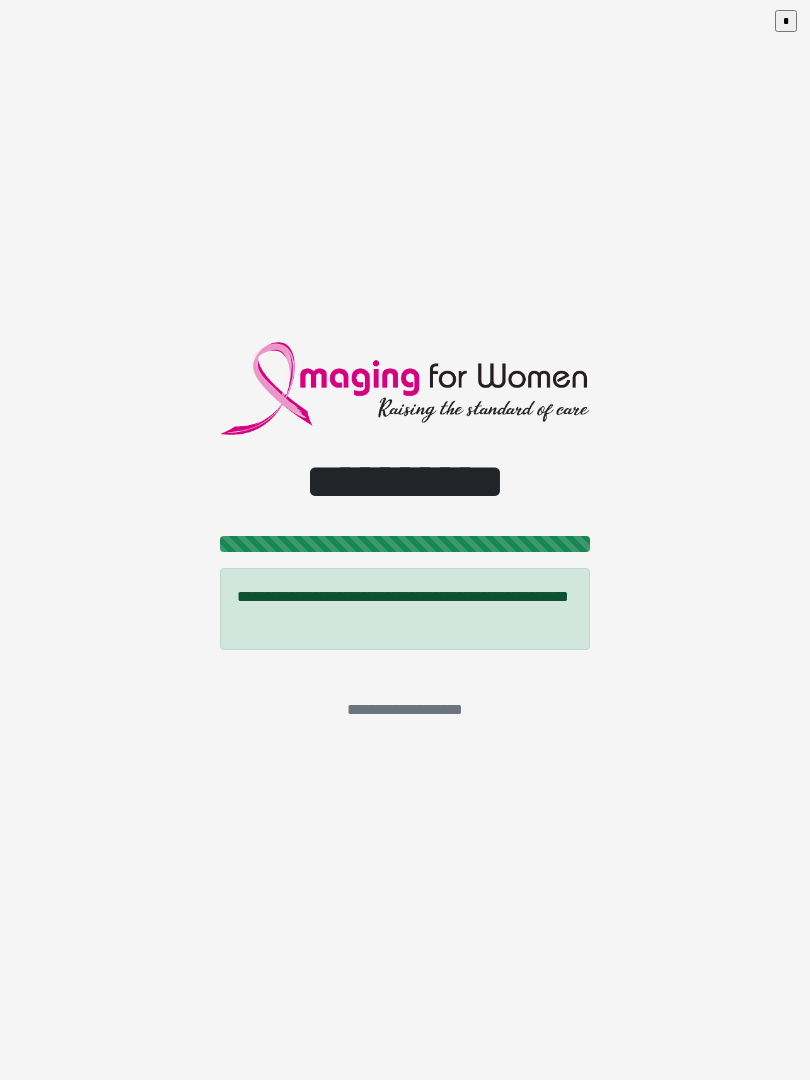 click on "**********" at bounding box center [405, 540] 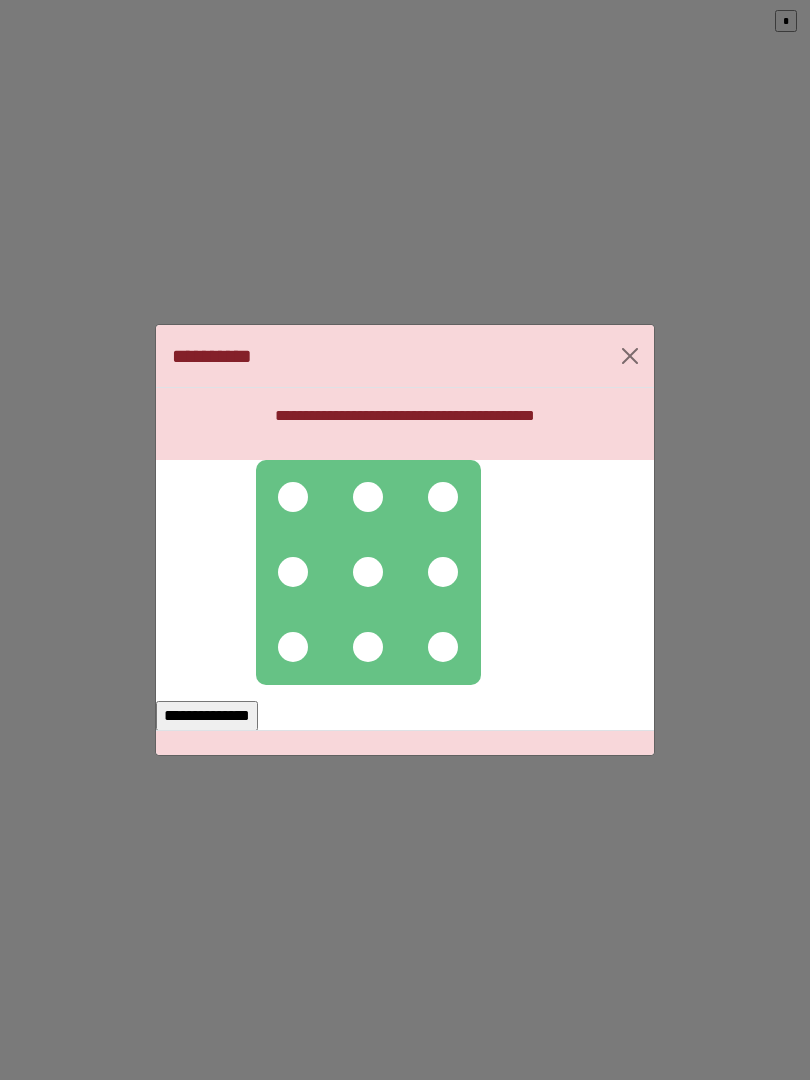 click at bounding box center (368, 572) 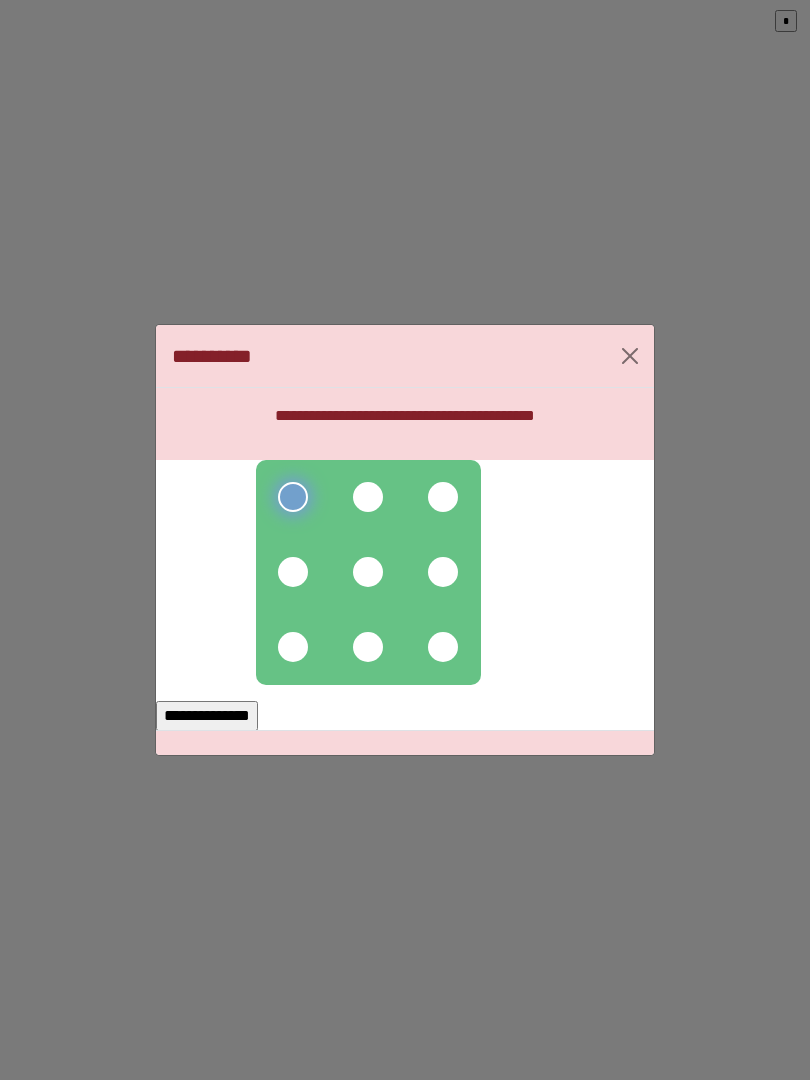 click at bounding box center (368, 497) 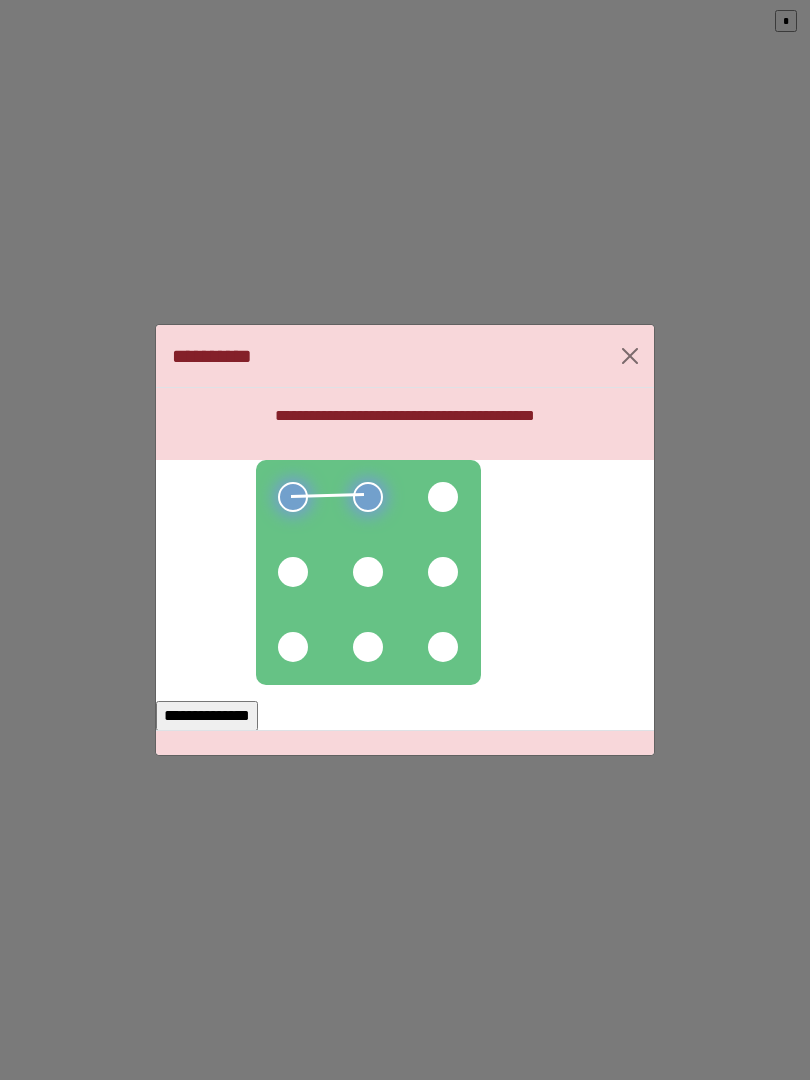 click at bounding box center (443, 497) 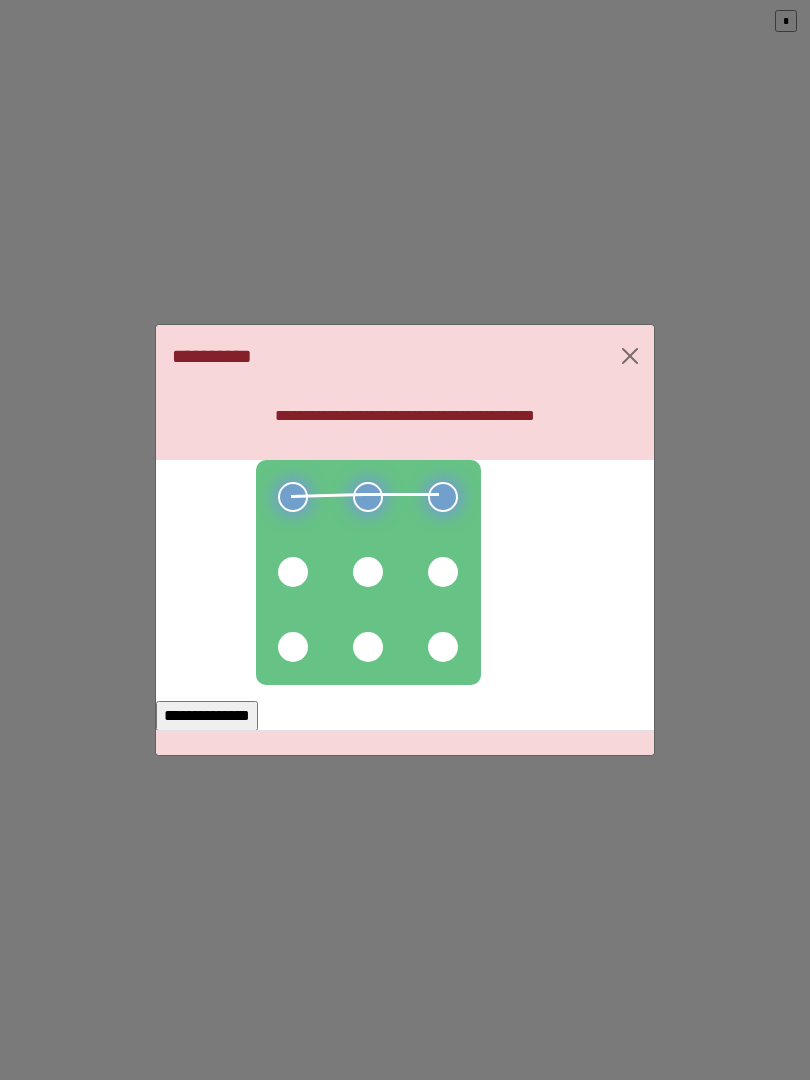 click at bounding box center (443, 572) 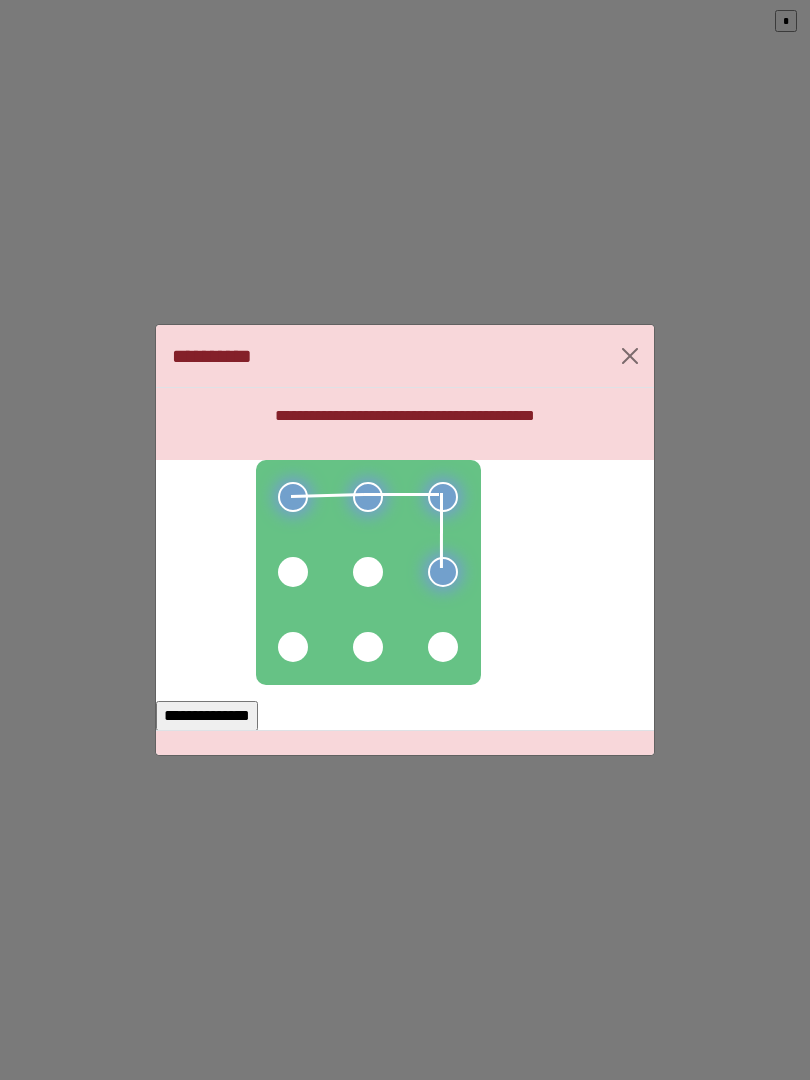 click at bounding box center [443, 647] 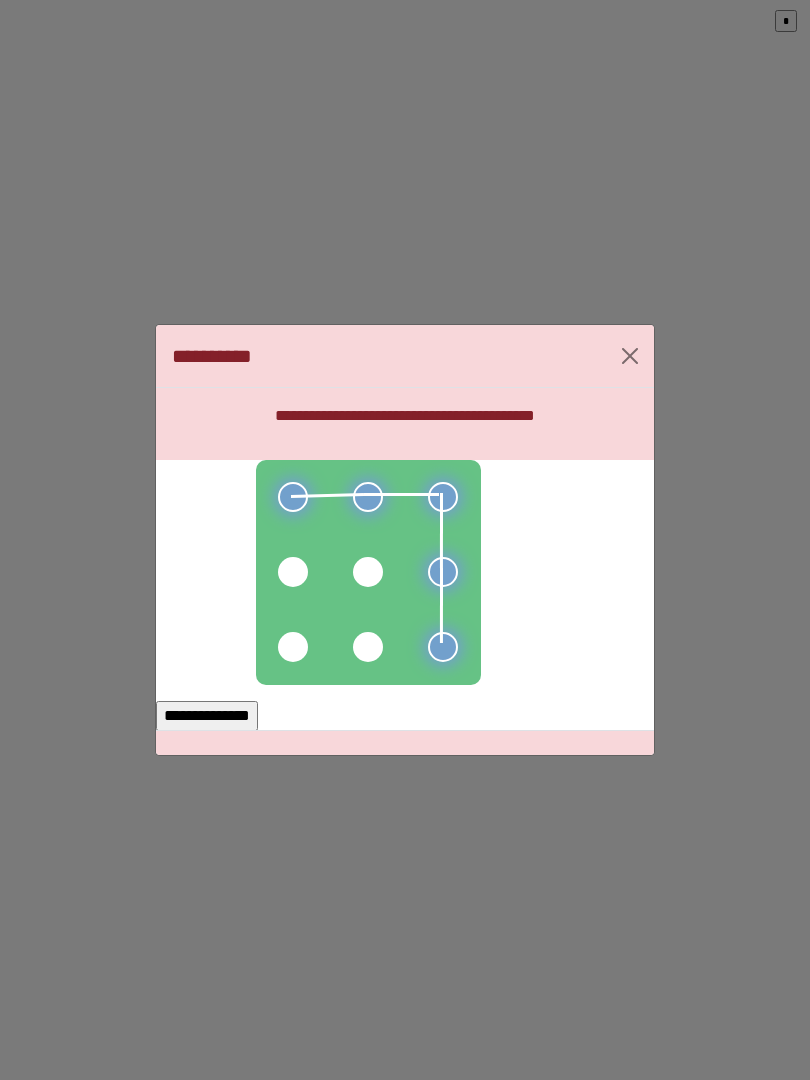 click at bounding box center (368, 647) 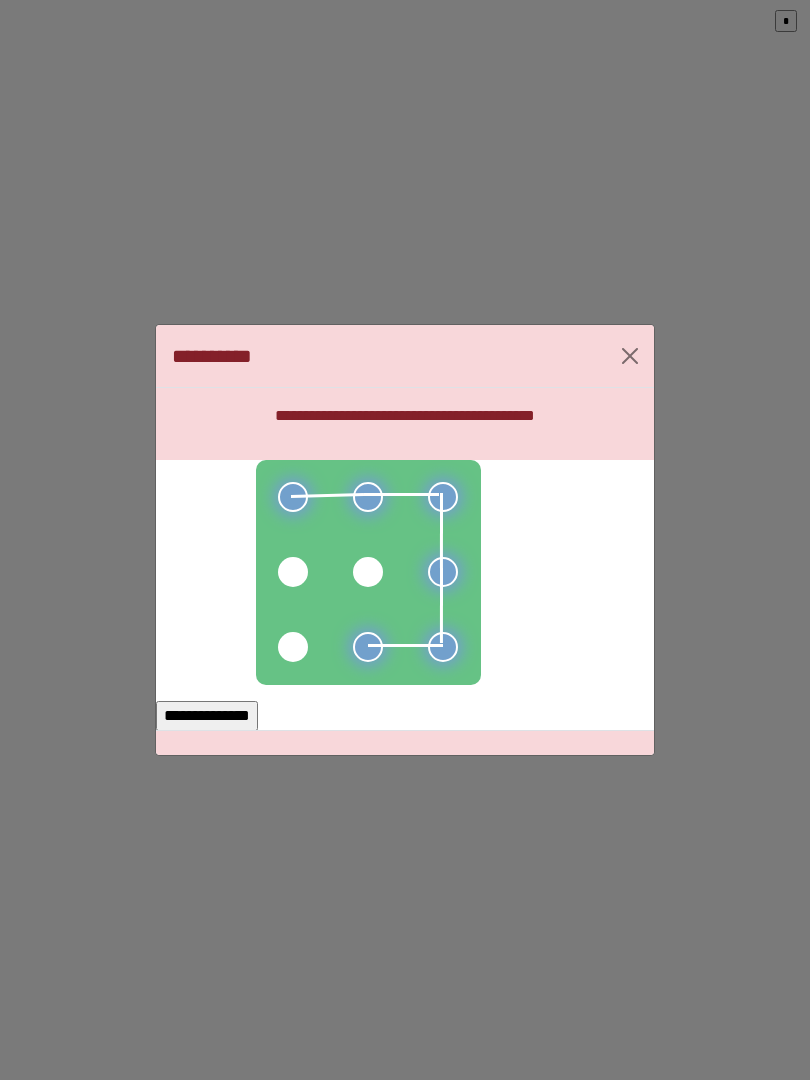 click at bounding box center (293, 647) 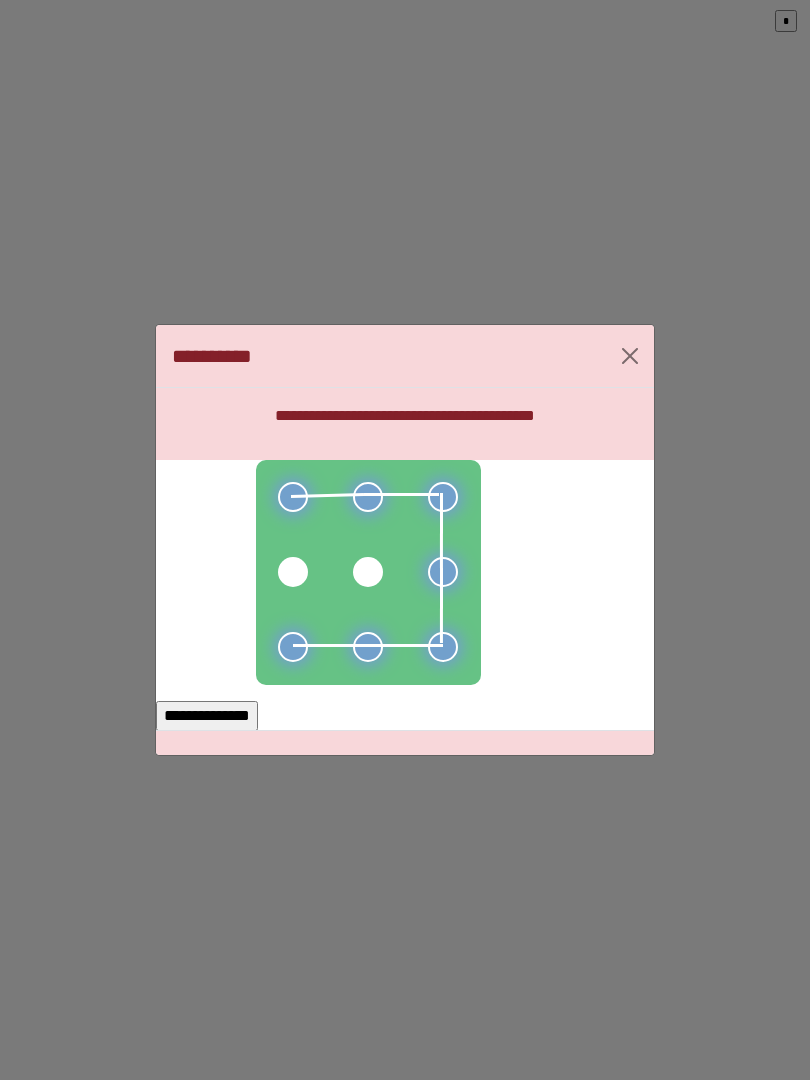click on "**********" at bounding box center (207, 716) 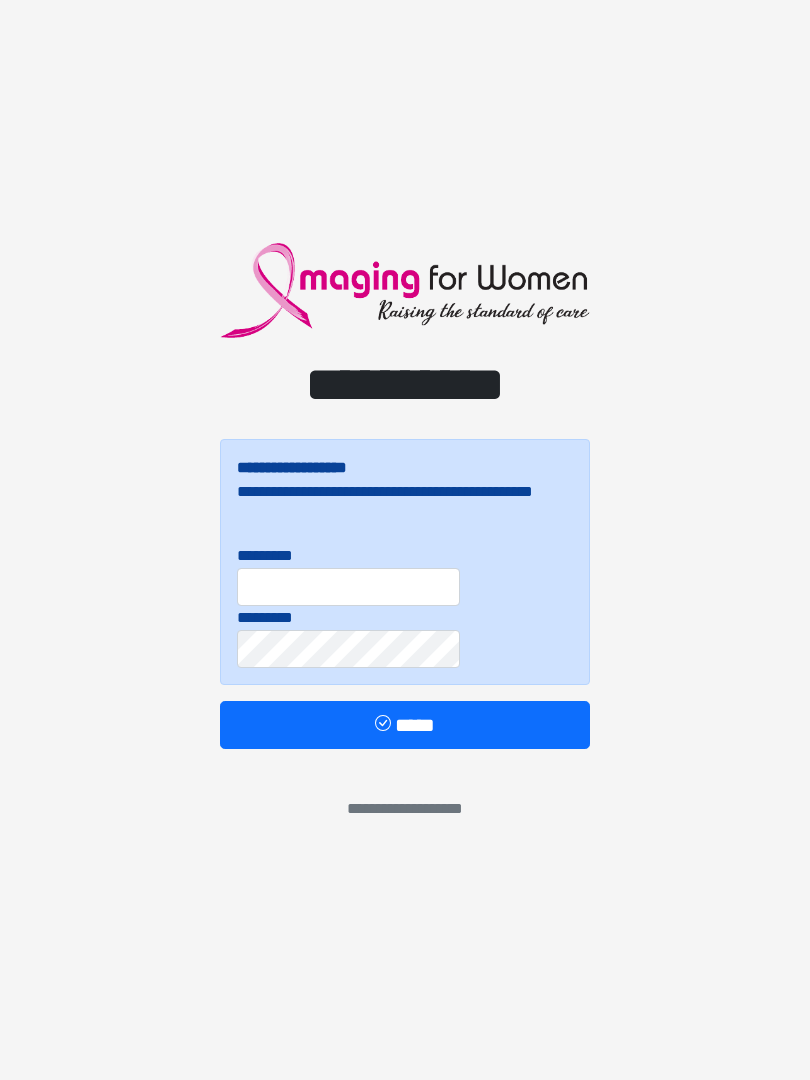 scroll, scrollTop: 0, scrollLeft: 0, axis: both 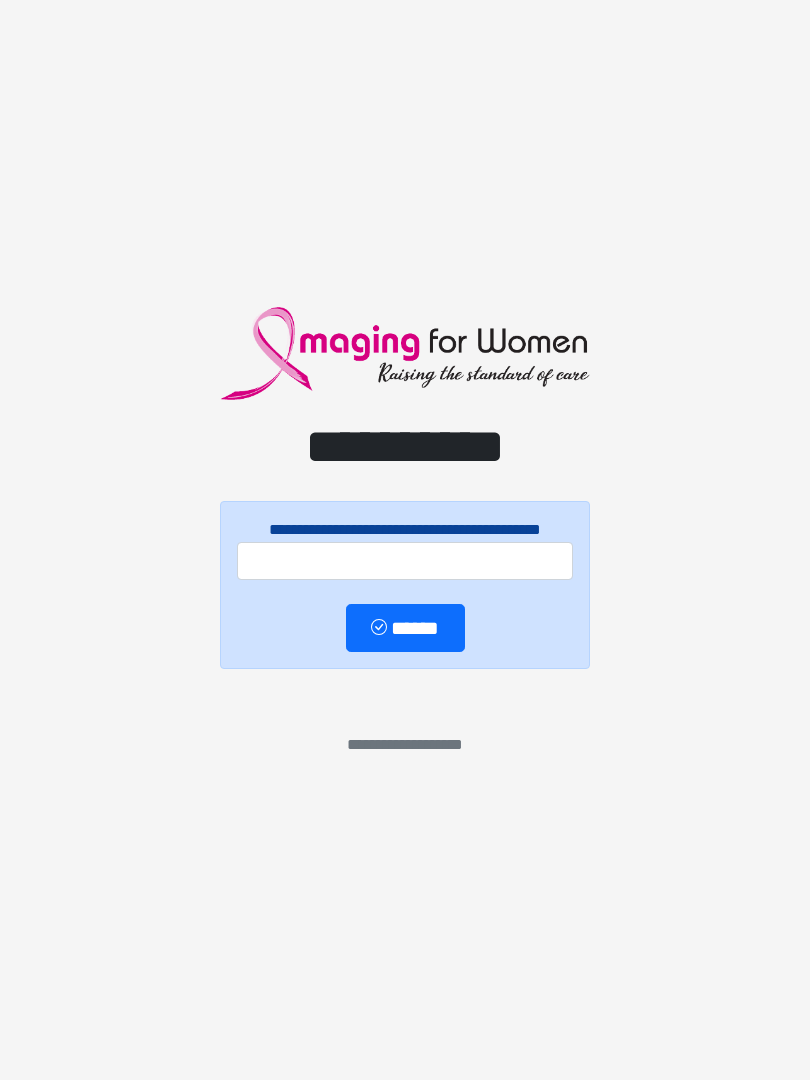 click on "**********" at bounding box center [405, 540] 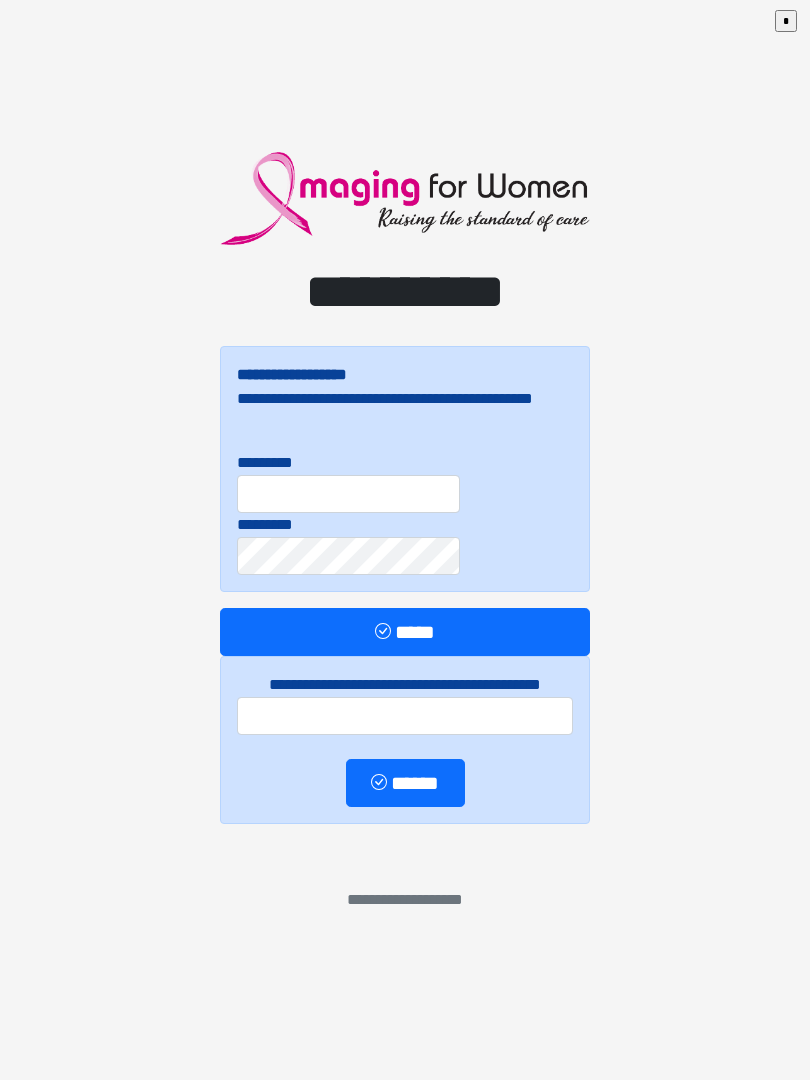 scroll, scrollTop: 0, scrollLeft: 0, axis: both 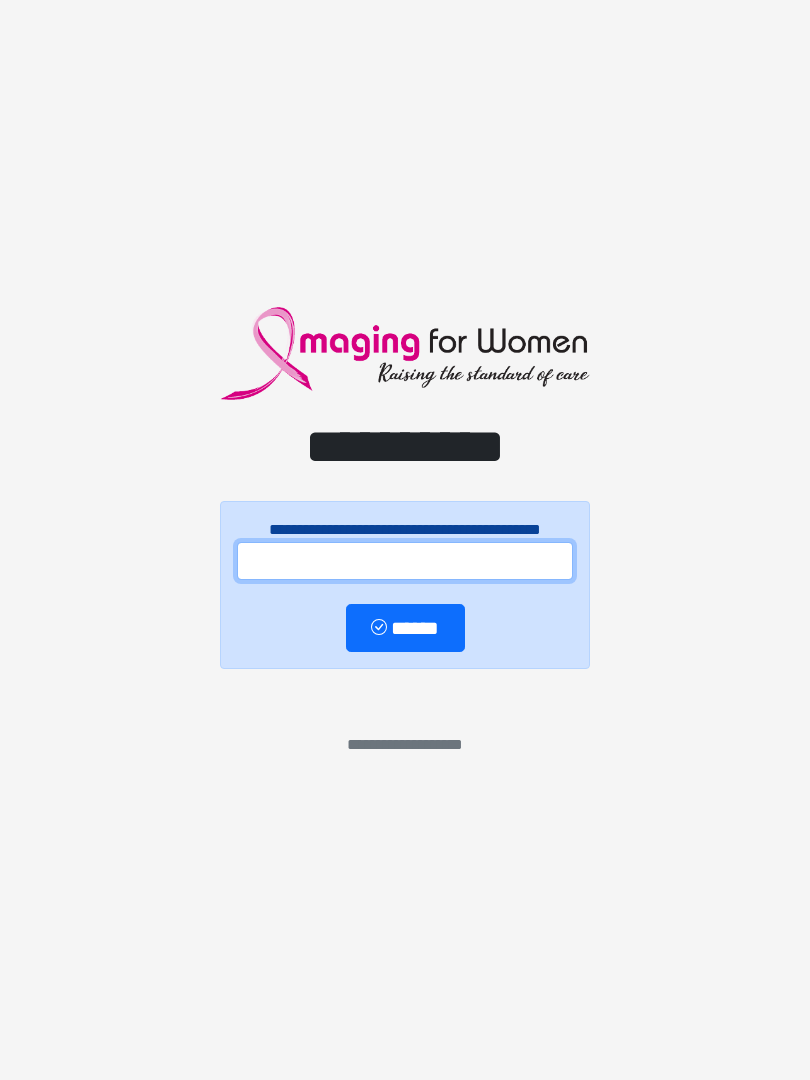 click at bounding box center (405, 561) 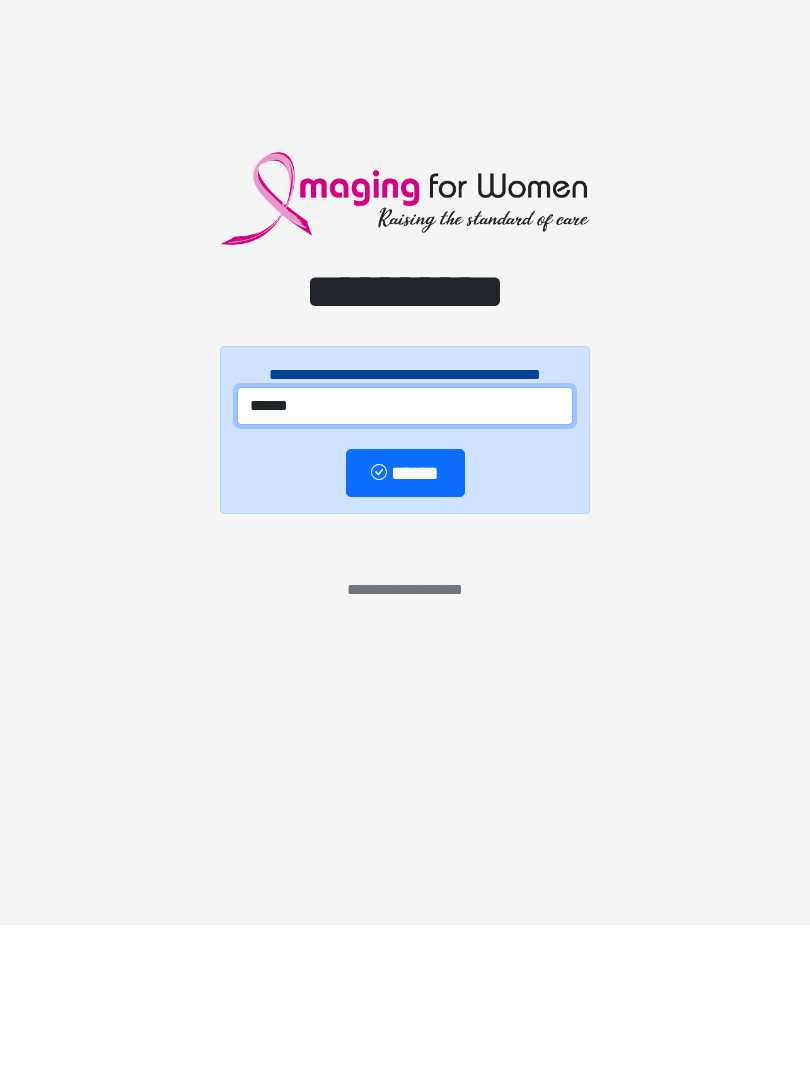 type on "******" 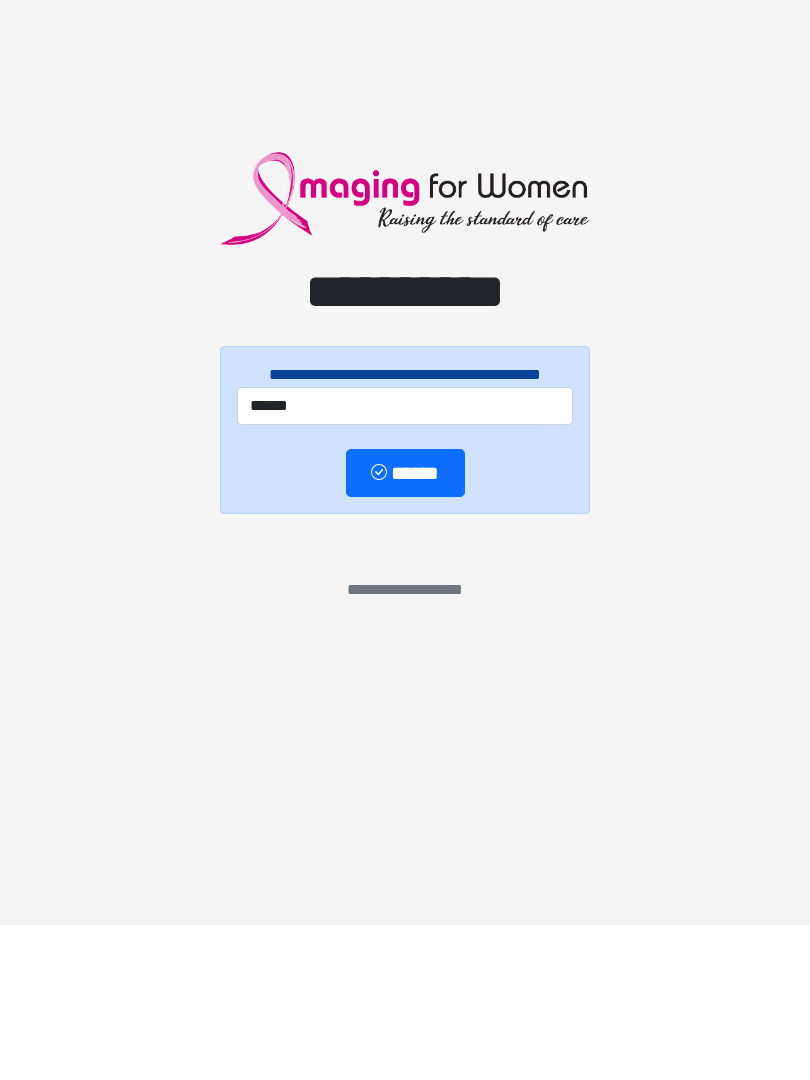 click on "******" at bounding box center [405, 628] 